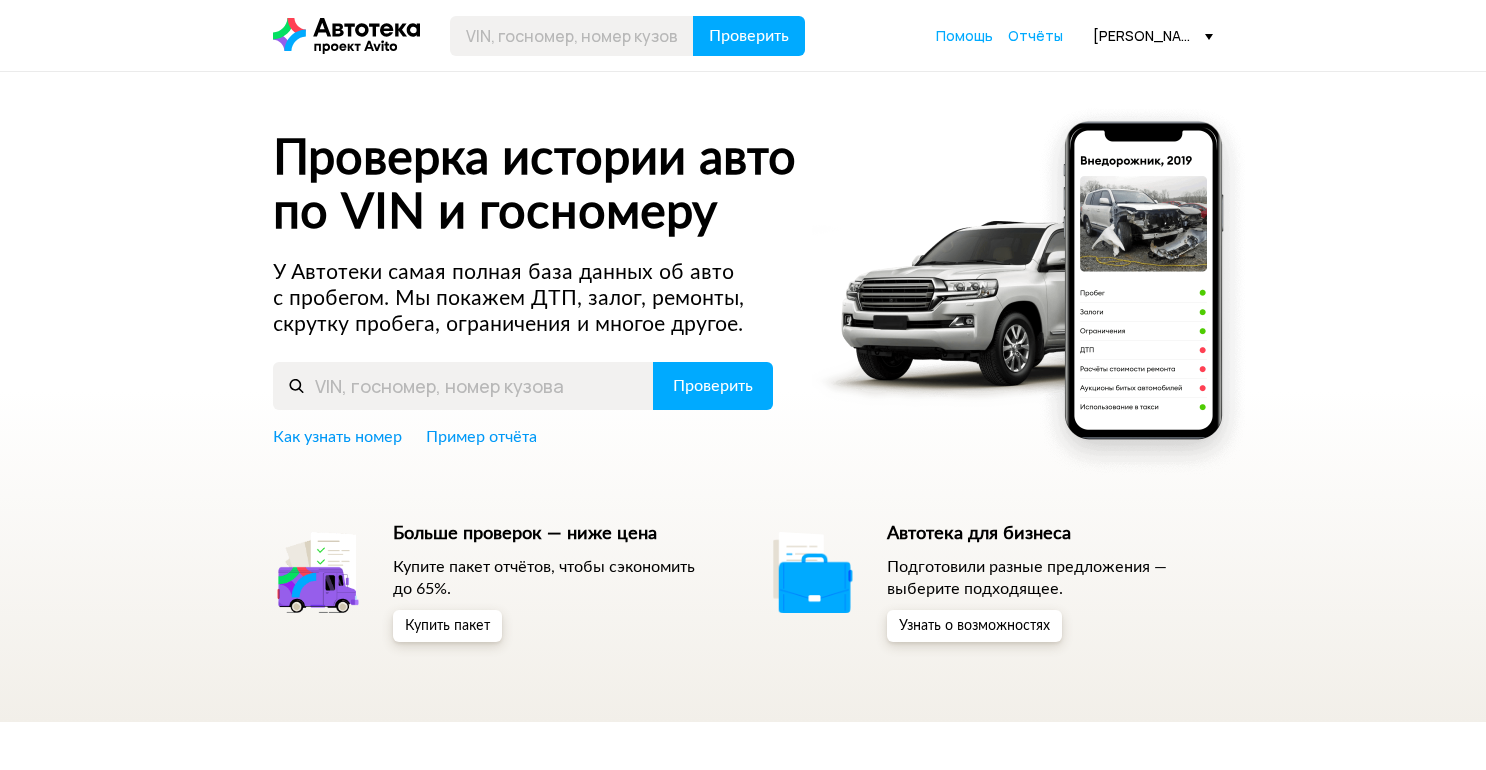scroll, scrollTop: 0, scrollLeft: 0, axis: both 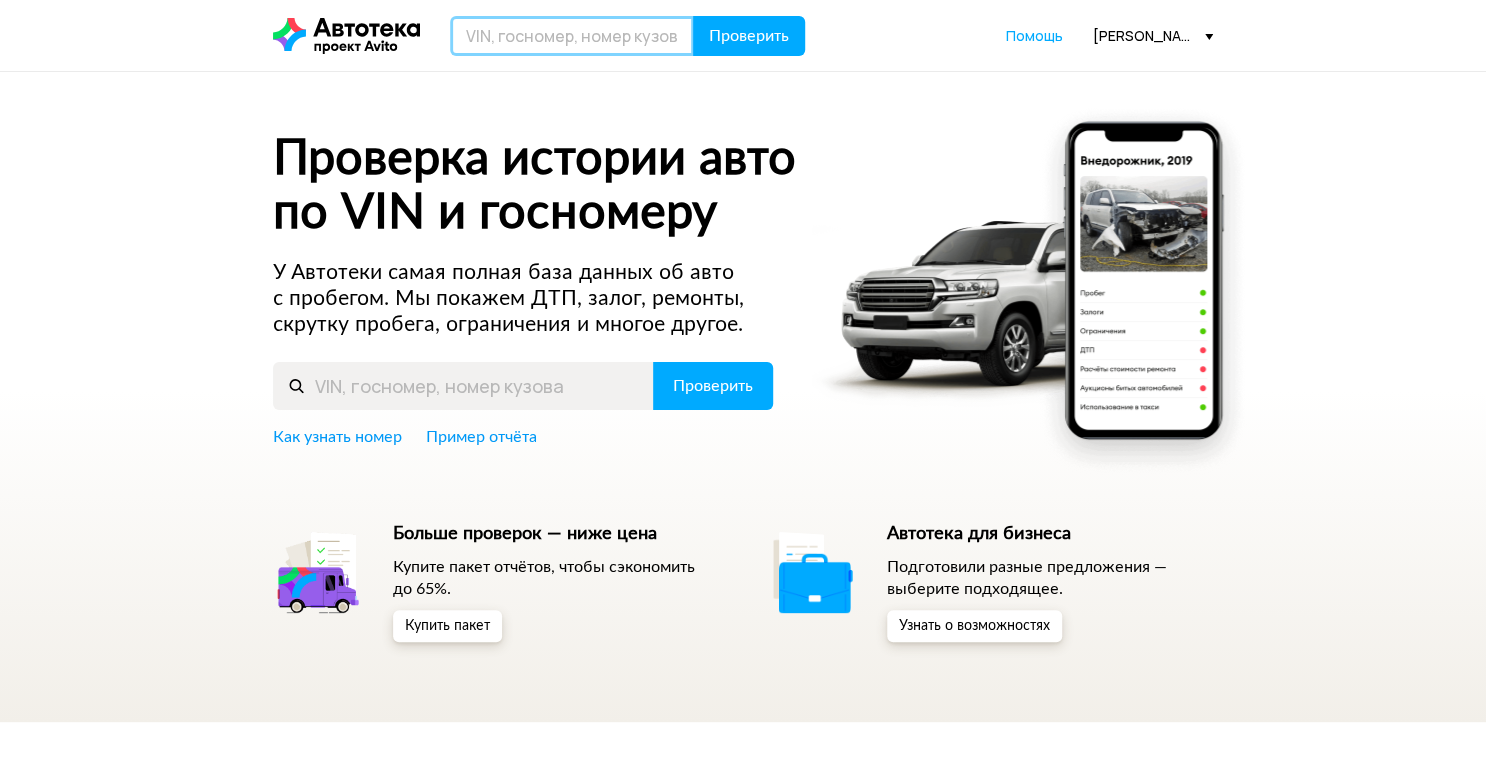 click at bounding box center (572, 36) 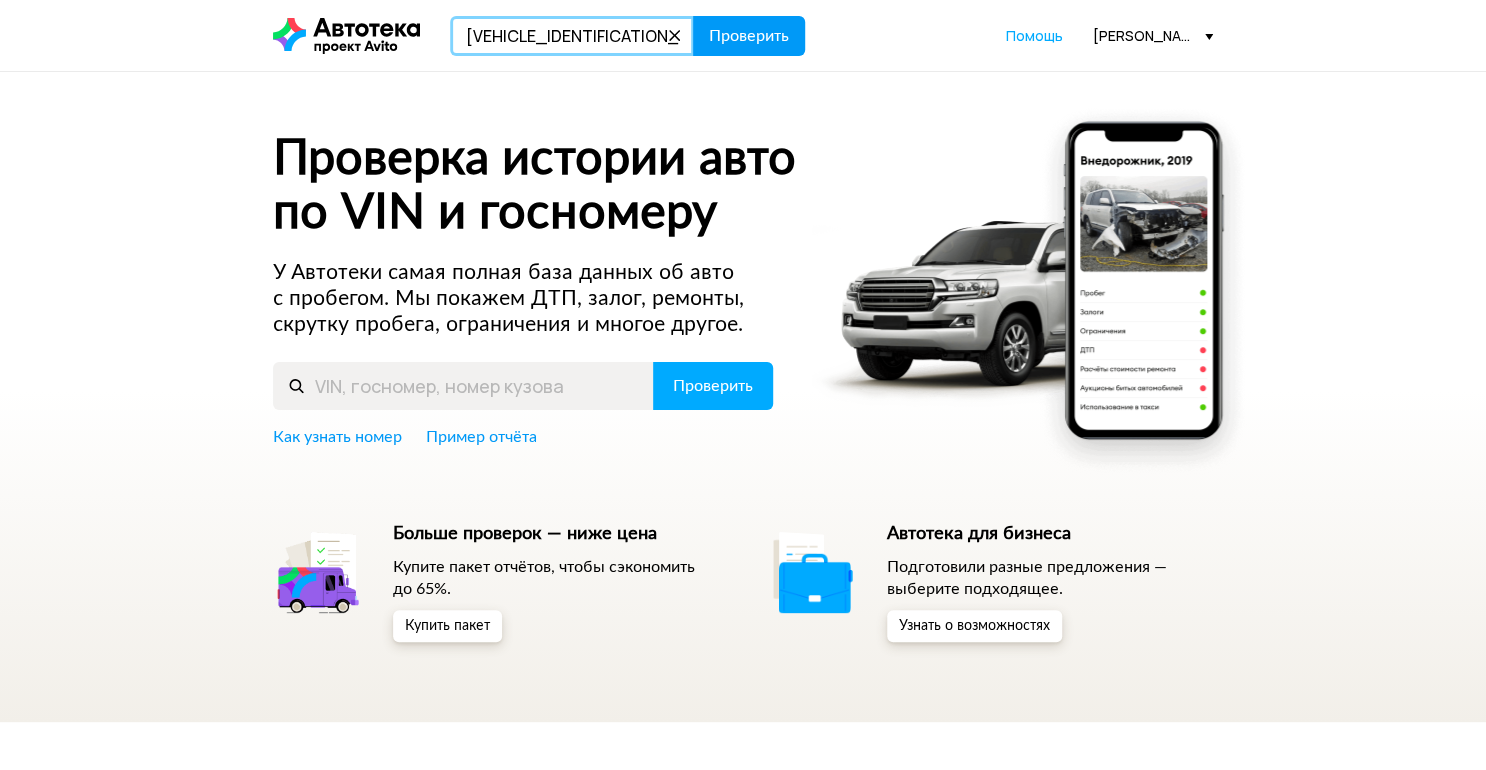 type on "[VEHICLE_IDENTIFICATION_NUMBER]" 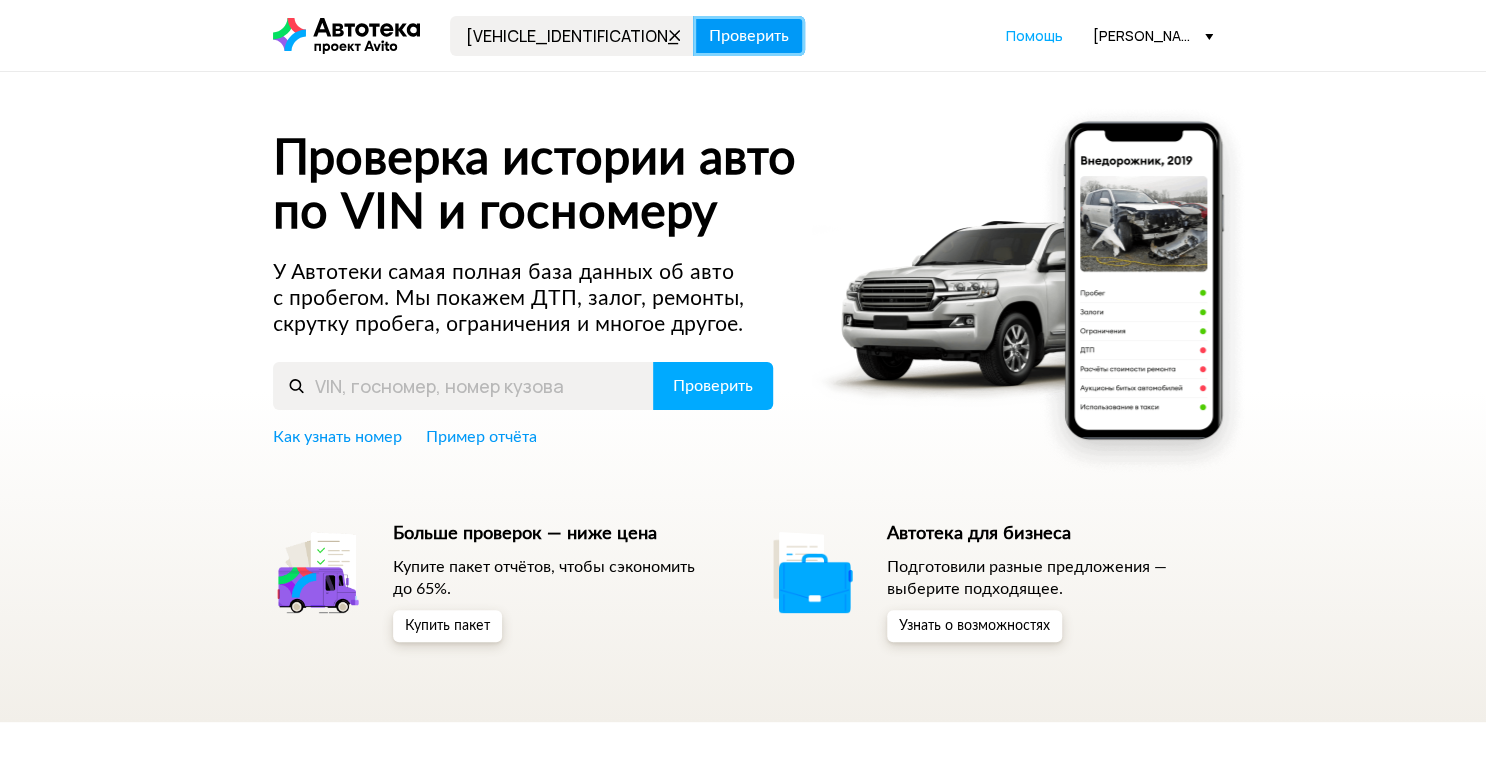 click on "Проверить" at bounding box center [749, 36] 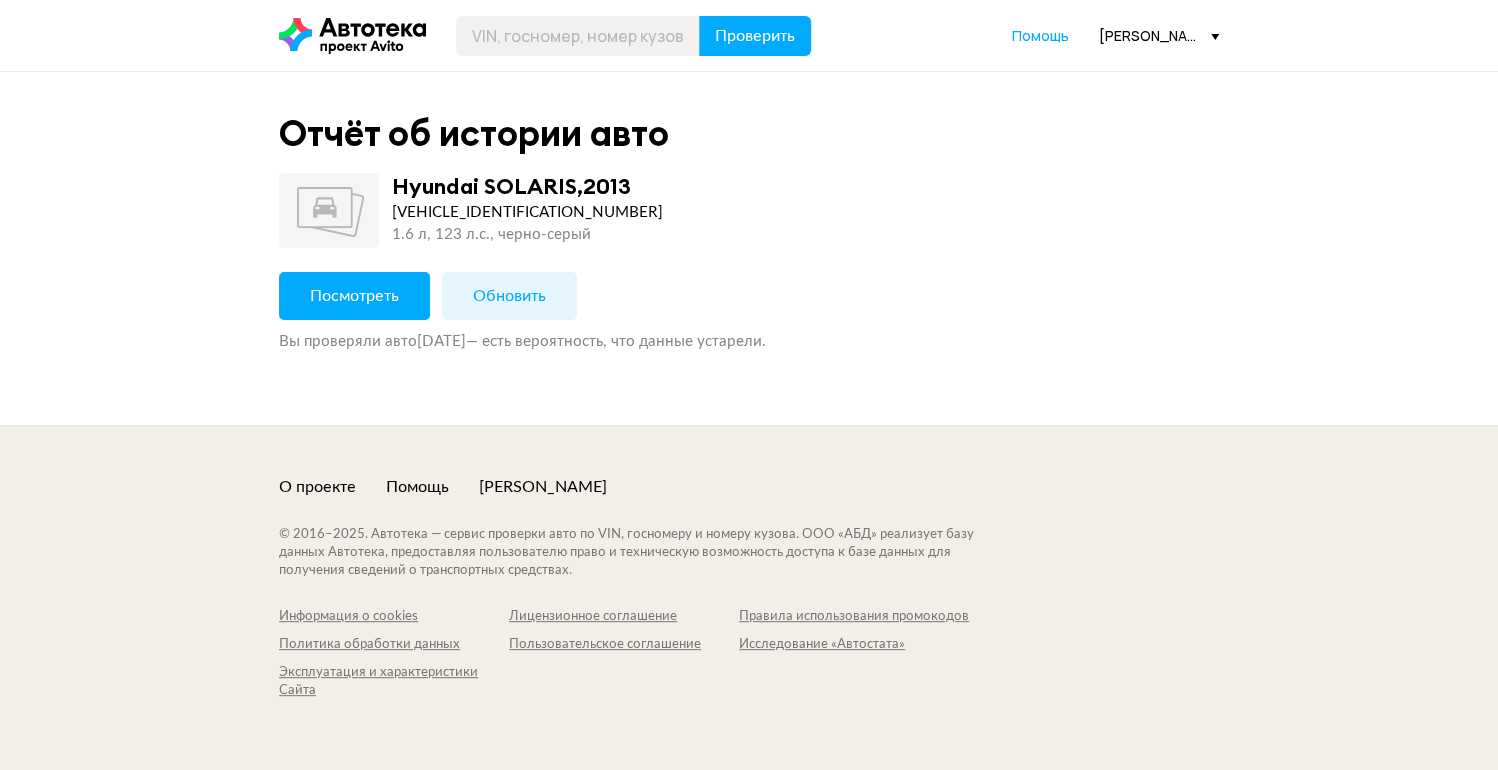 click on "Посмотреть" at bounding box center [354, 296] 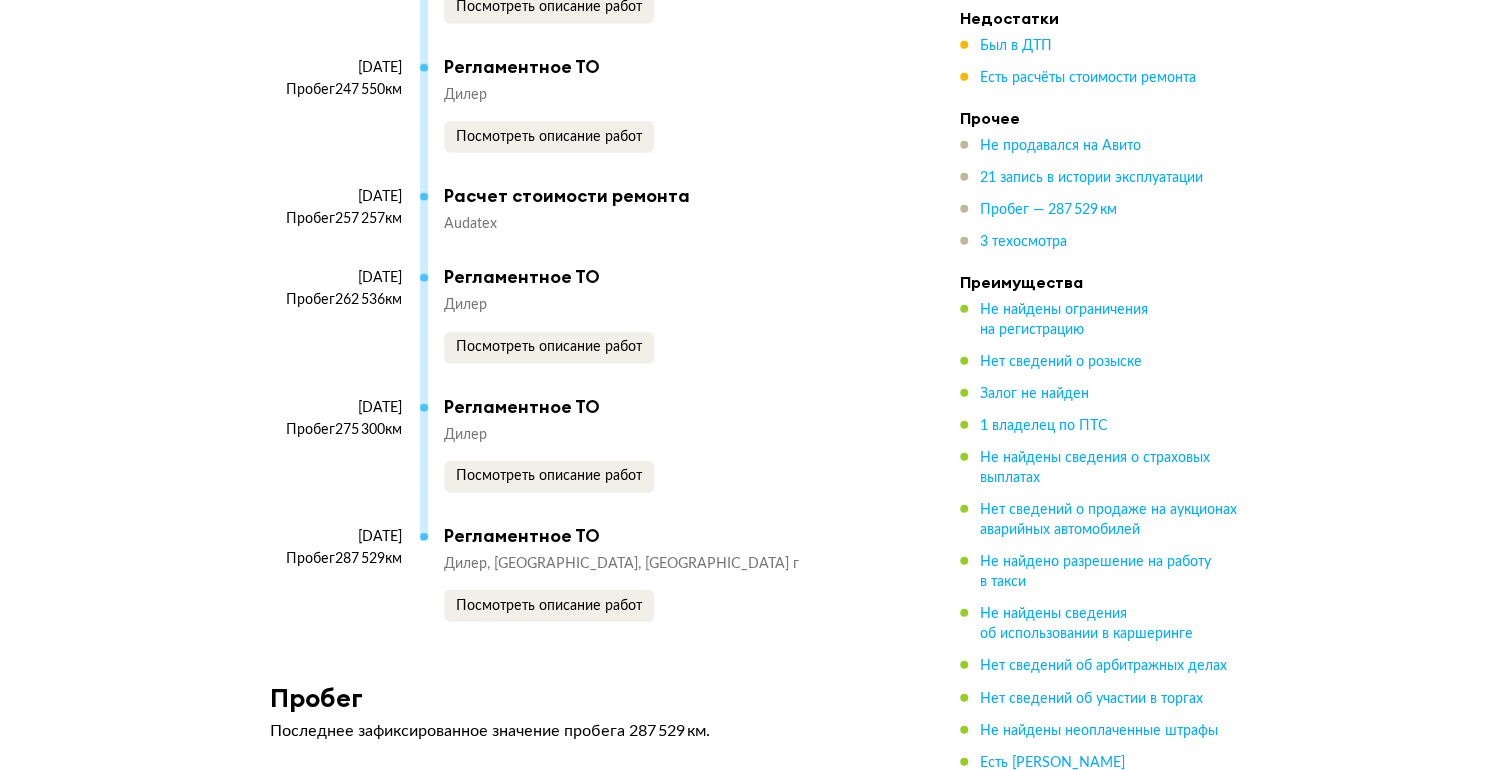 scroll, scrollTop: 6080, scrollLeft: 0, axis: vertical 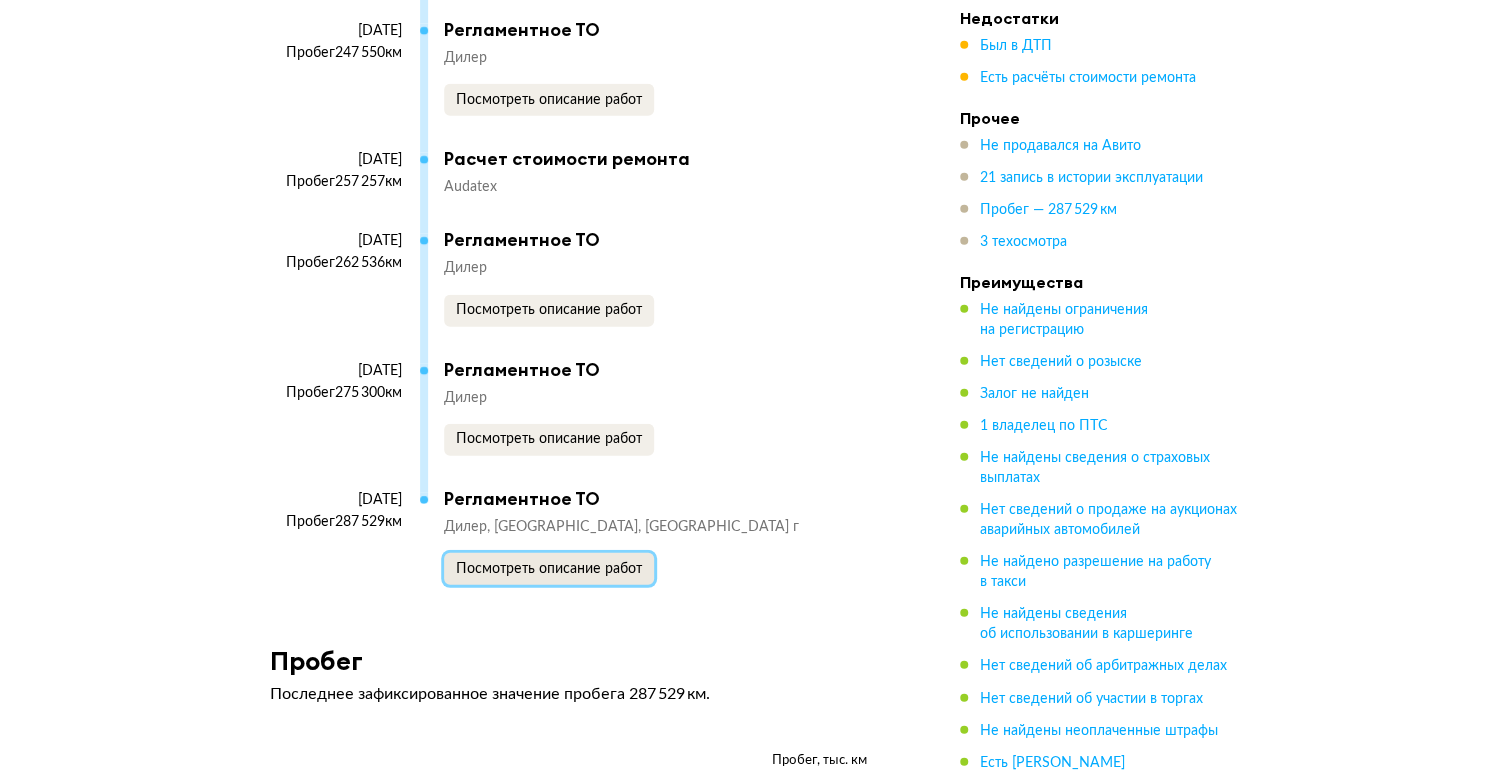 click on "Посмотреть описание работ" at bounding box center (549, 569) 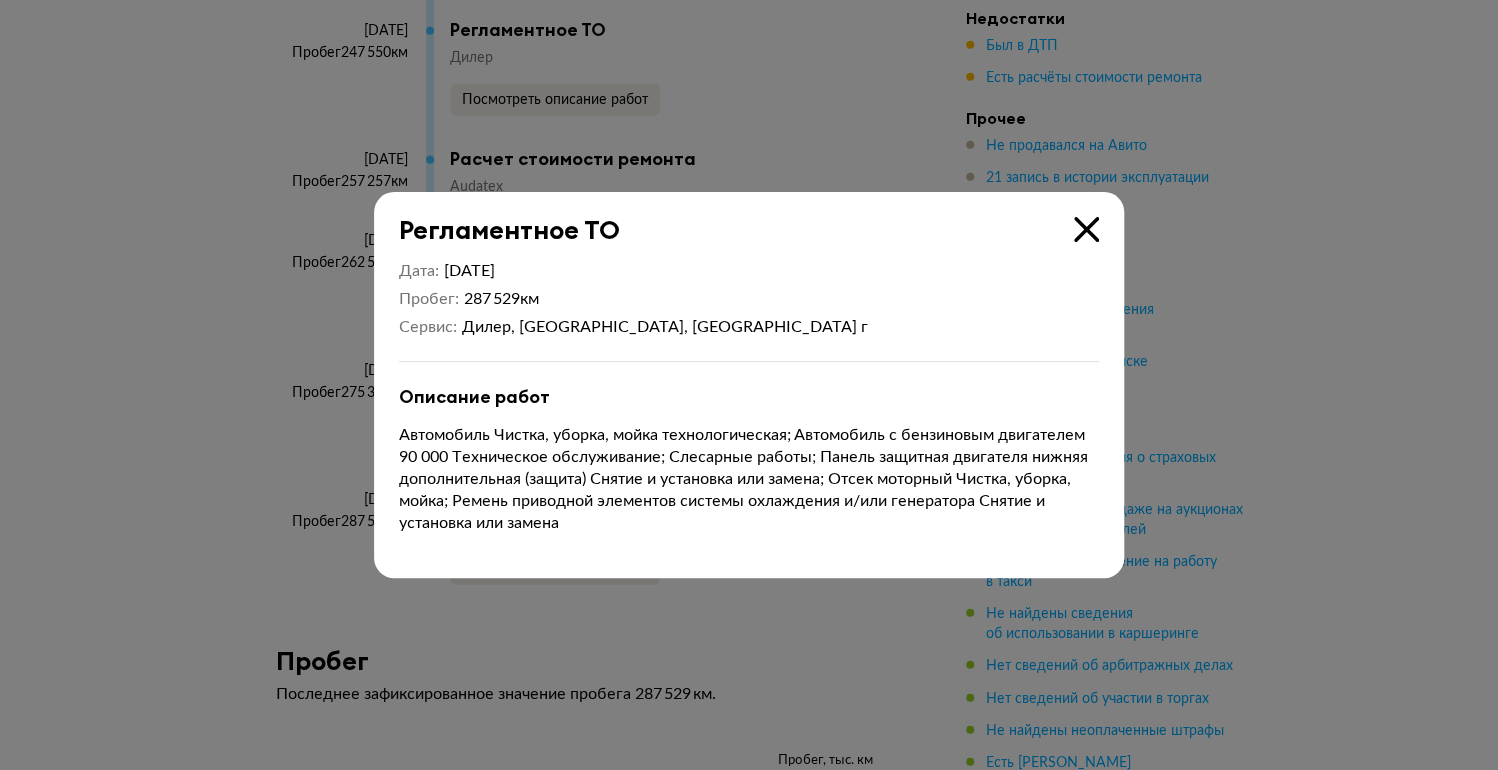 click at bounding box center (1086, 229) 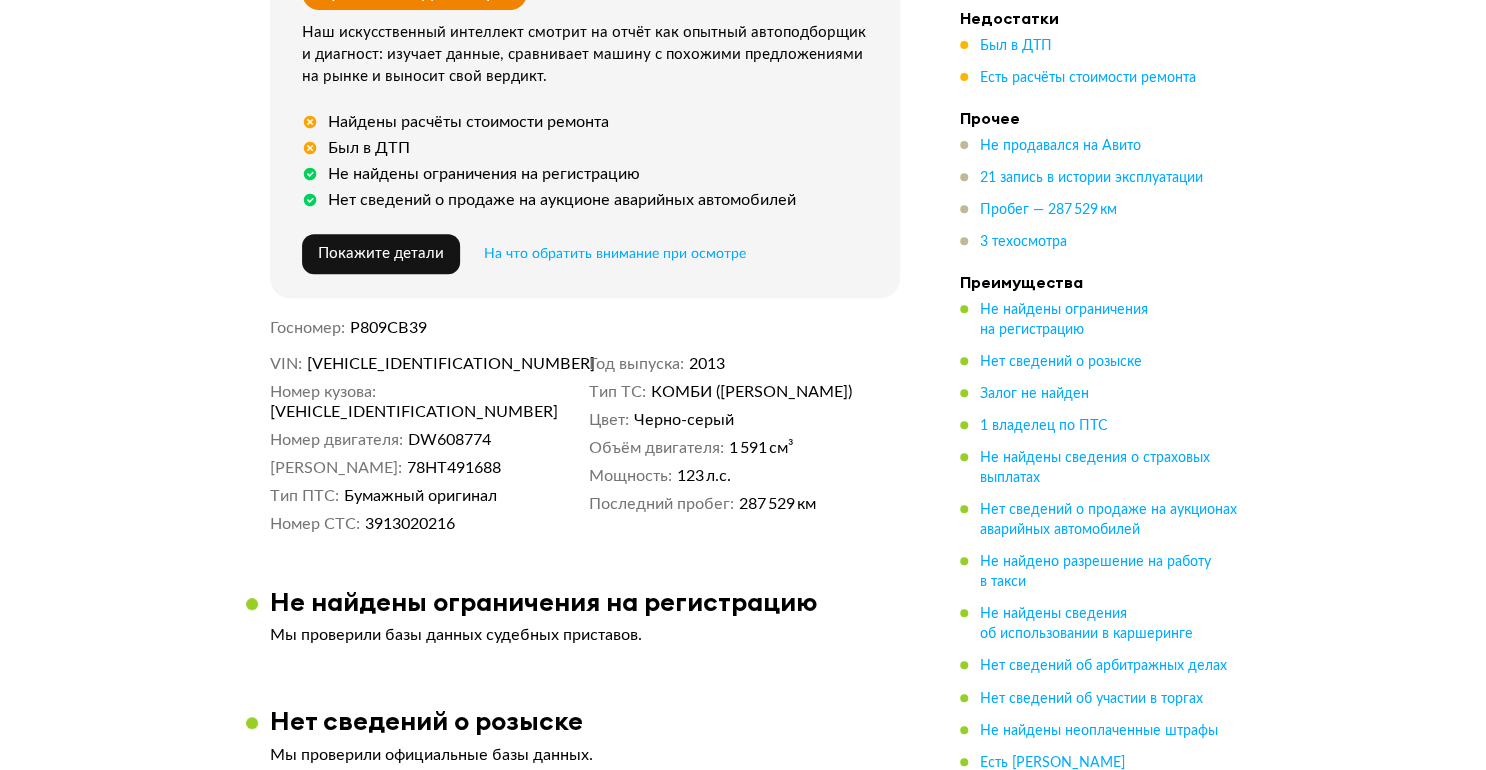 scroll, scrollTop: 0, scrollLeft: 0, axis: both 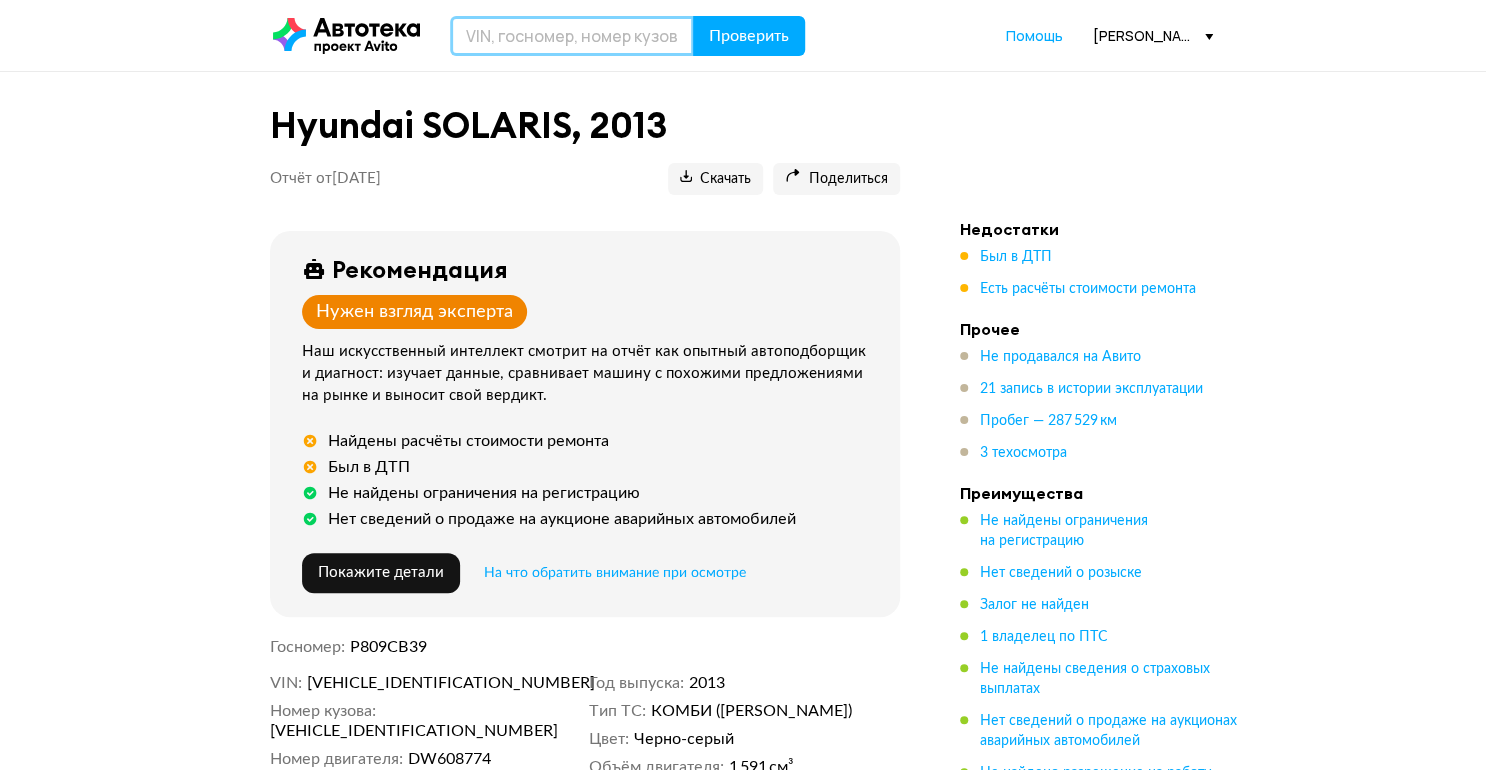 drag, startPoint x: 592, startPoint y: 33, endPoint x: 612, endPoint y: 0, distance: 38.587563 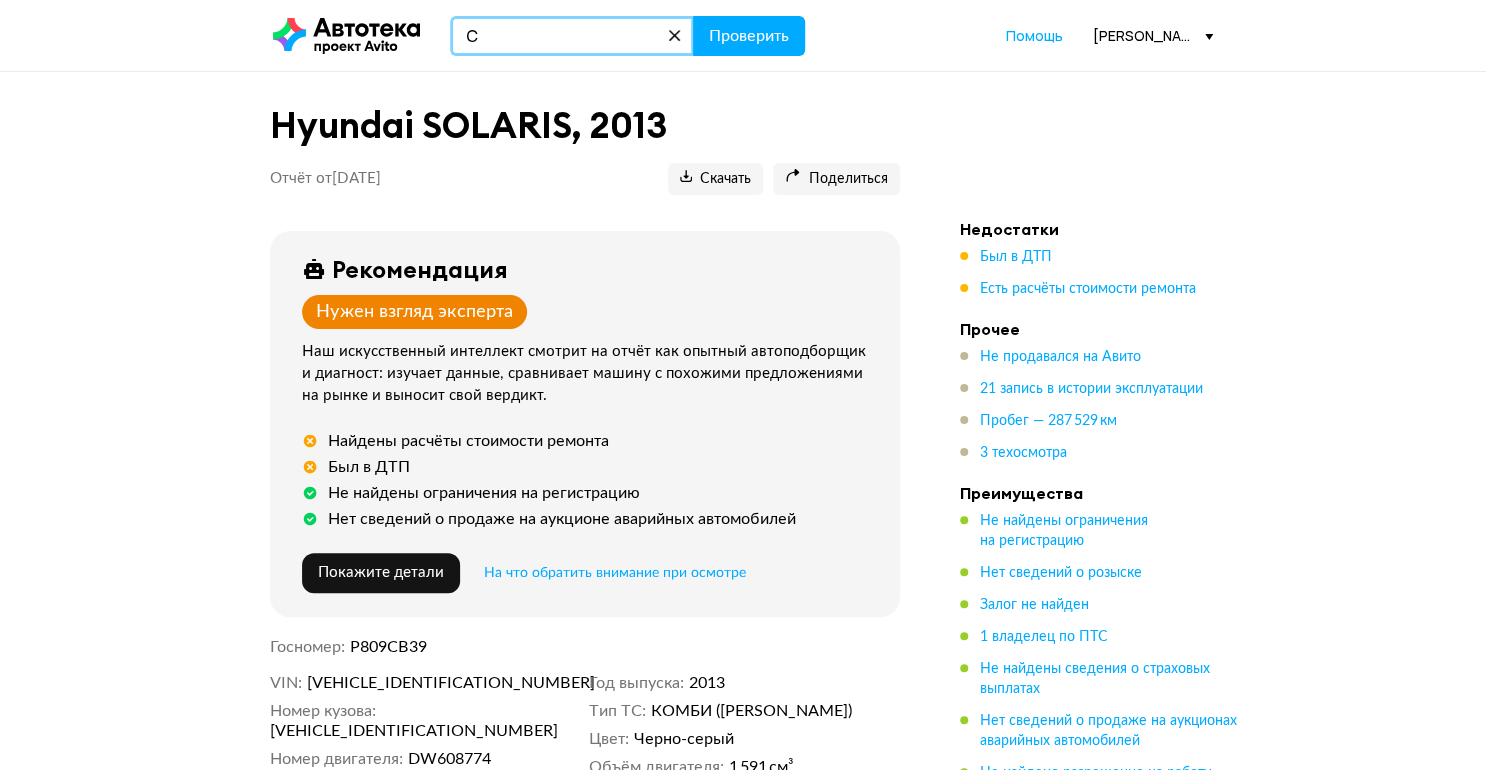 type on "C" 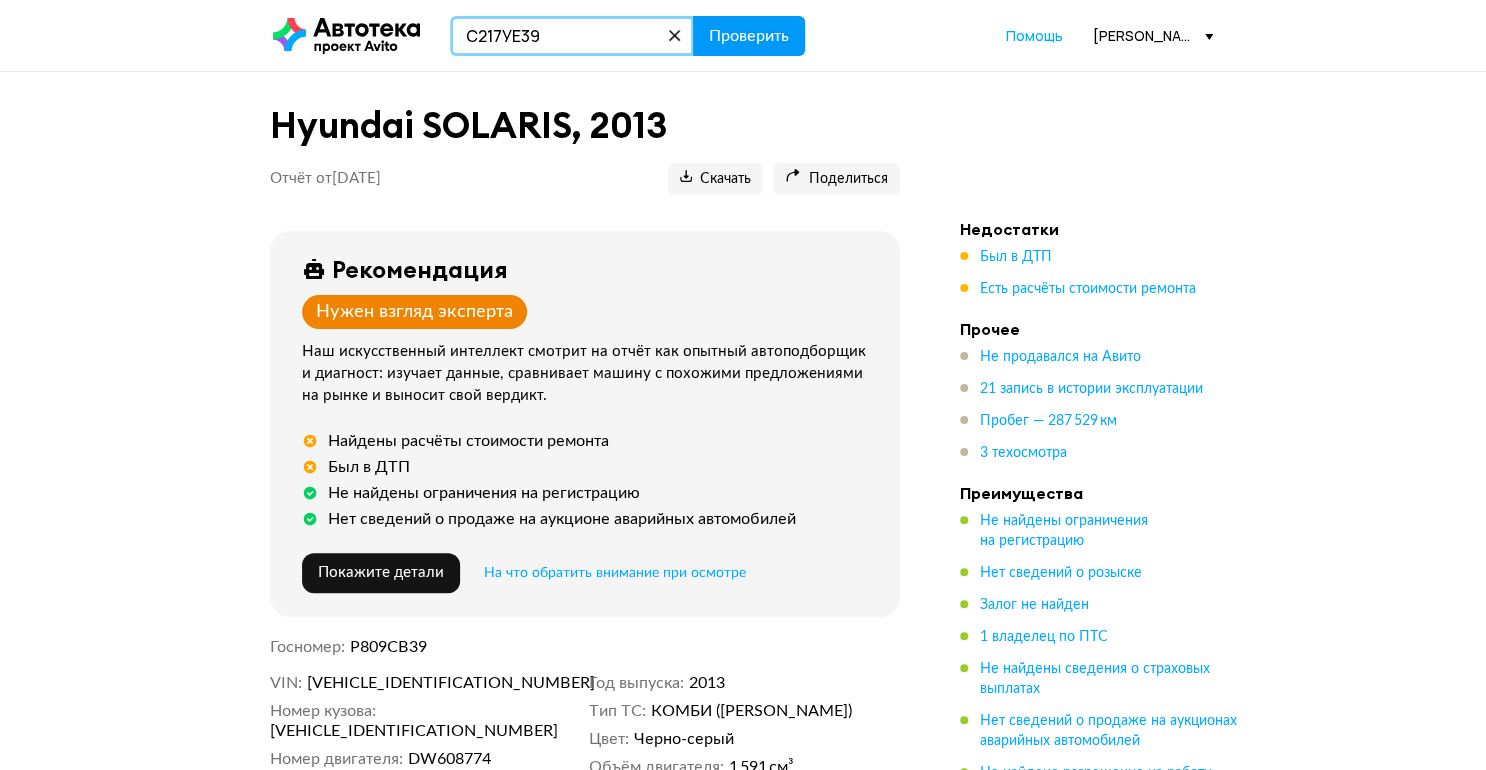 type on "С217УЕ39" 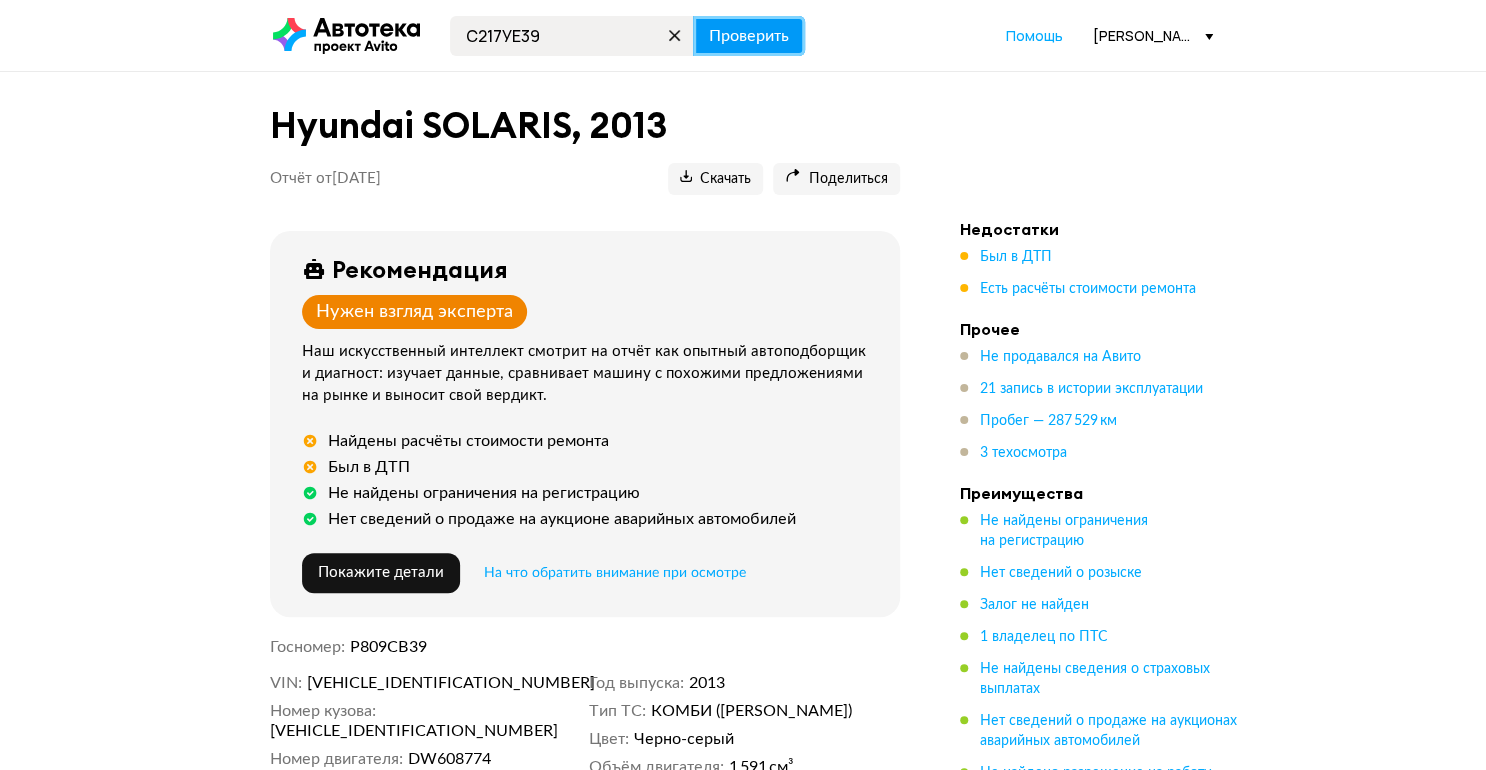 click on "Проверить" at bounding box center (749, 36) 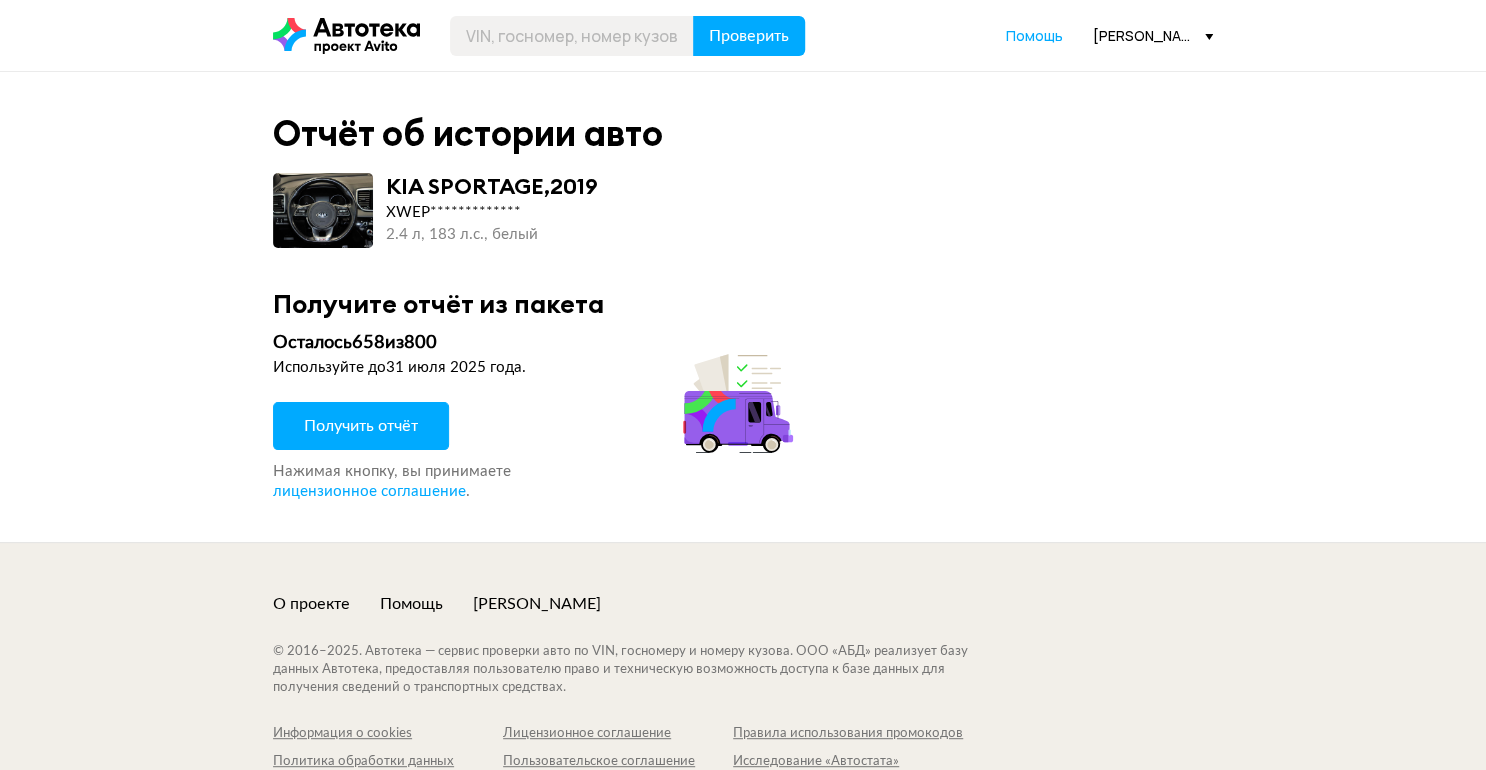 click on "Получить отчёт" at bounding box center (361, 426) 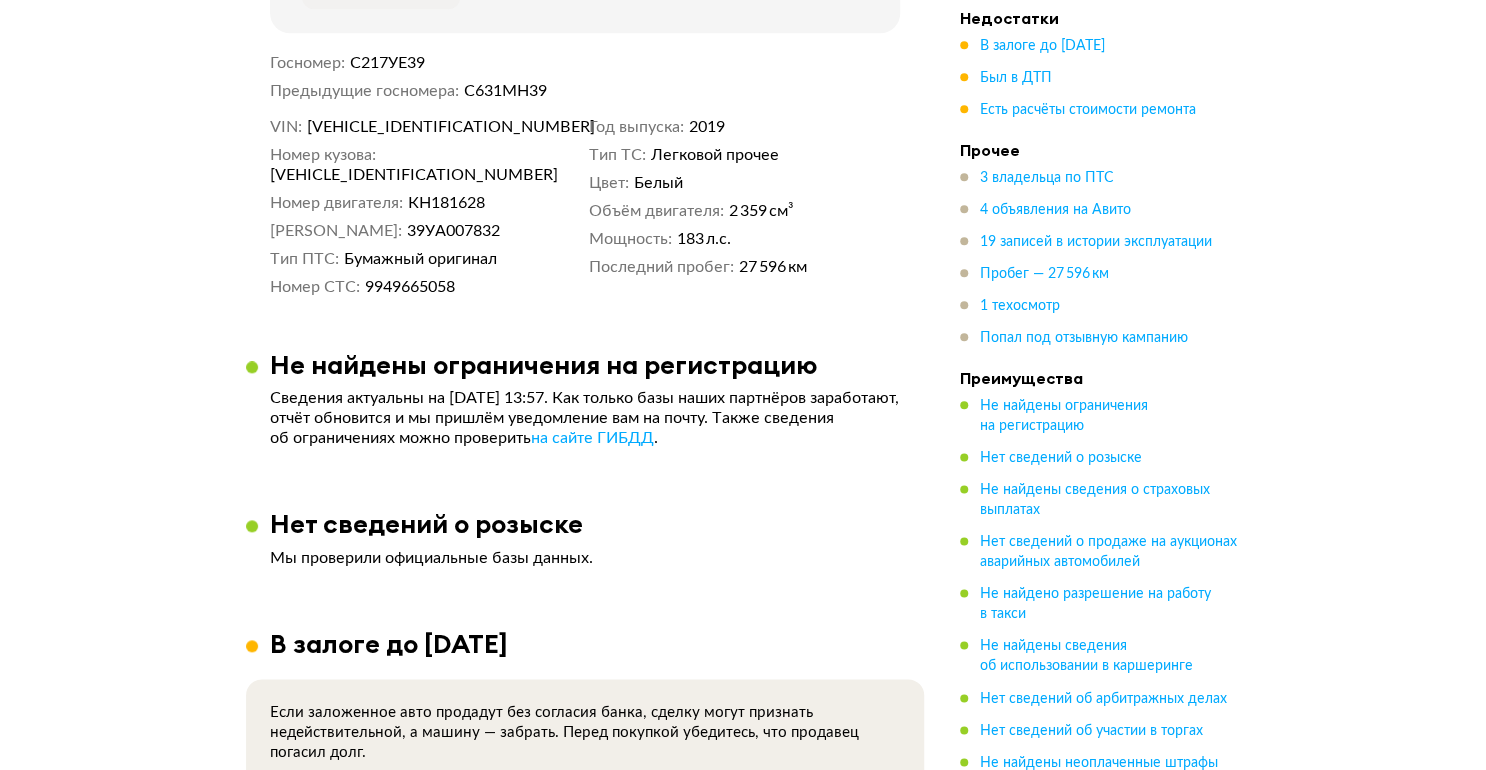 scroll, scrollTop: 720, scrollLeft: 0, axis: vertical 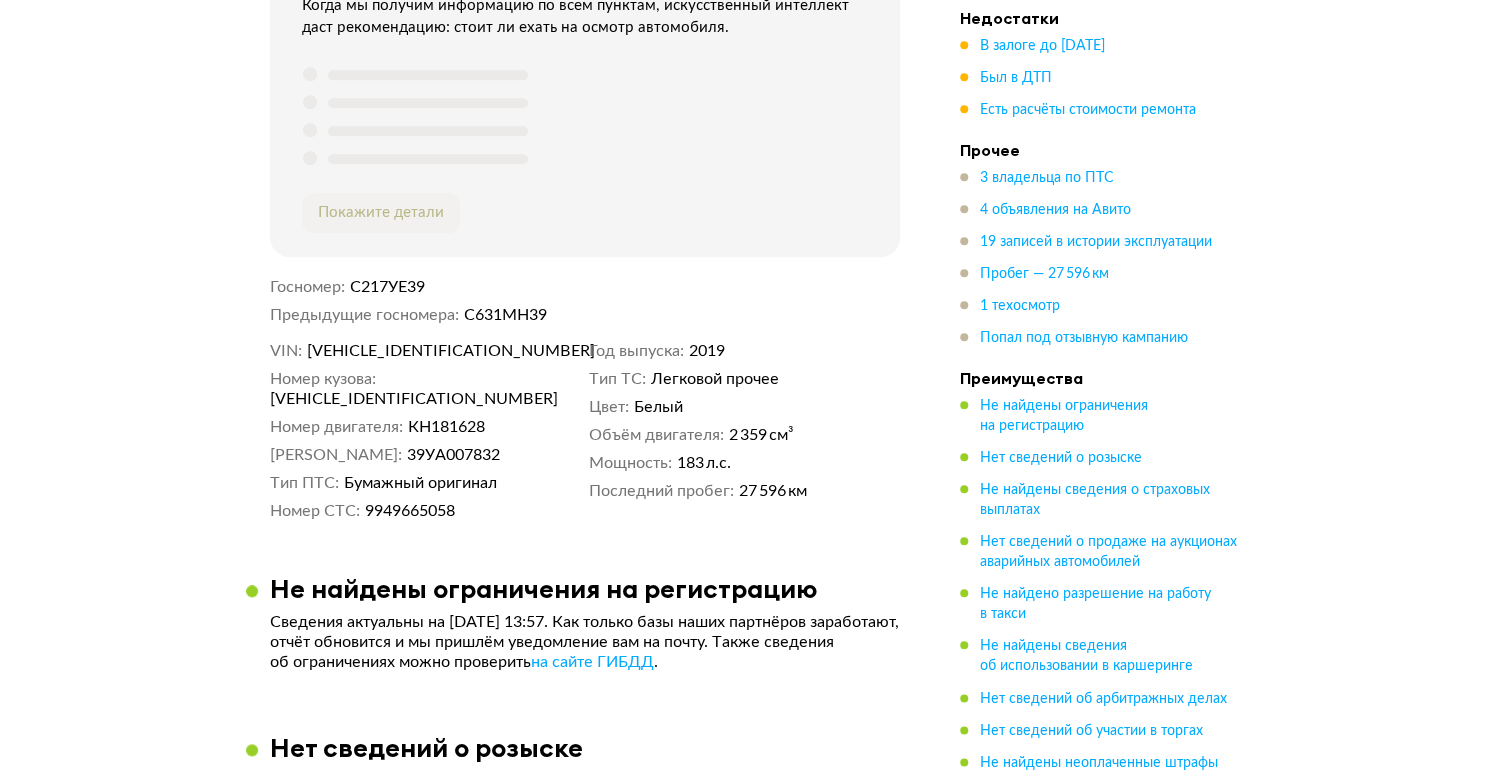 click on "[VEHICLE_IDENTIFICATION_NUMBER]" at bounding box center (422, 351) 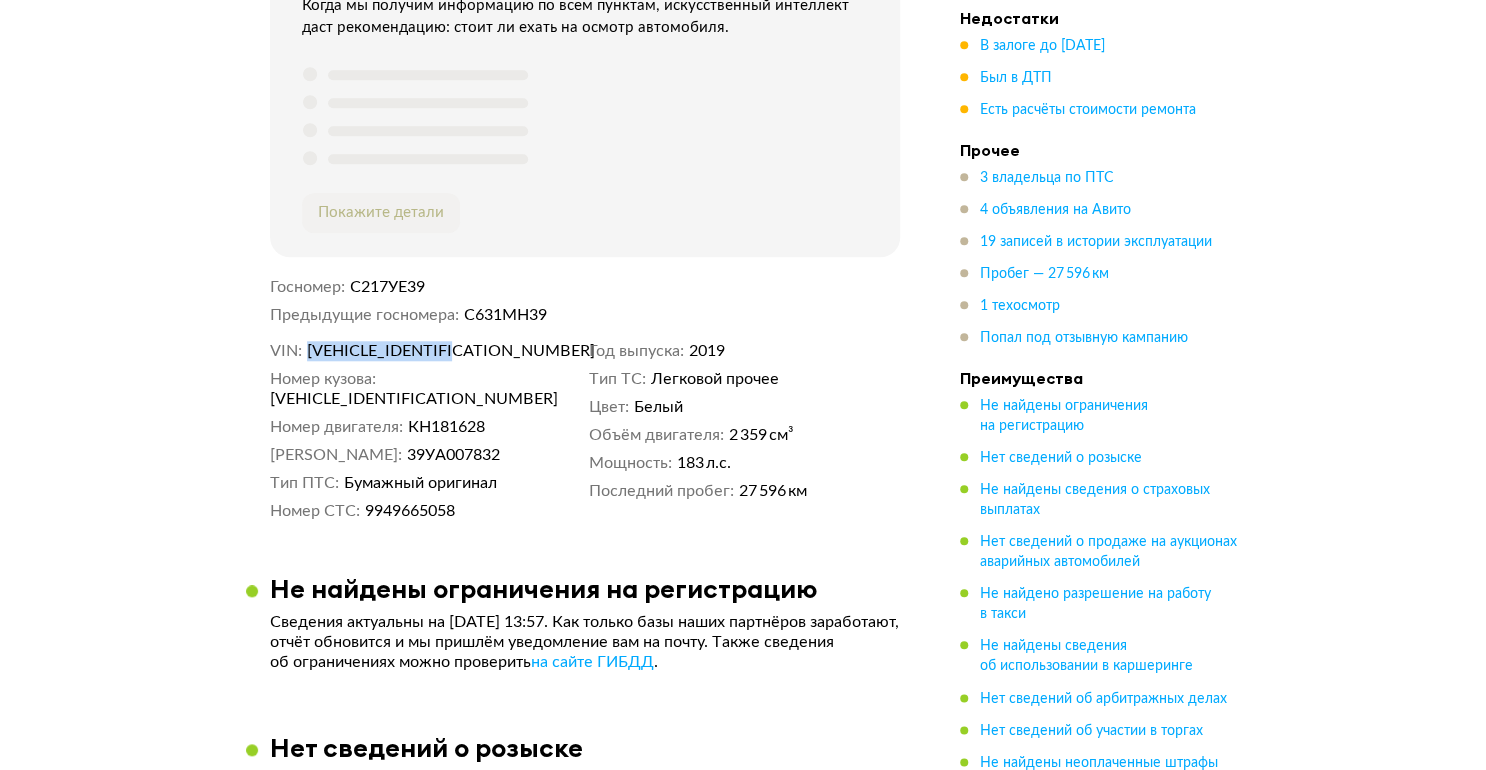 click on "[VEHICLE_IDENTIFICATION_NUMBER]" at bounding box center [422, 351] 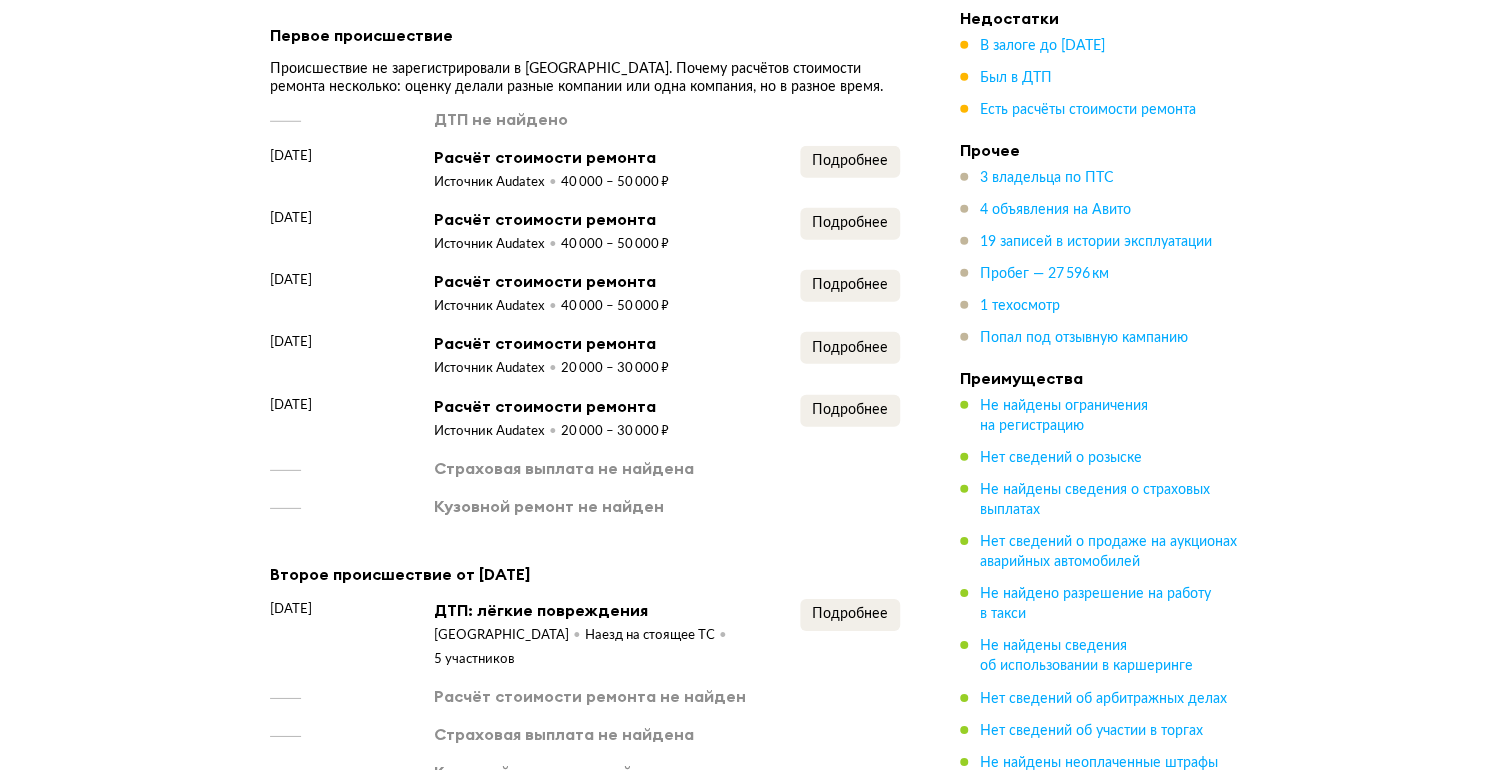 scroll, scrollTop: 2560, scrollLeft: 0, axis: vertical 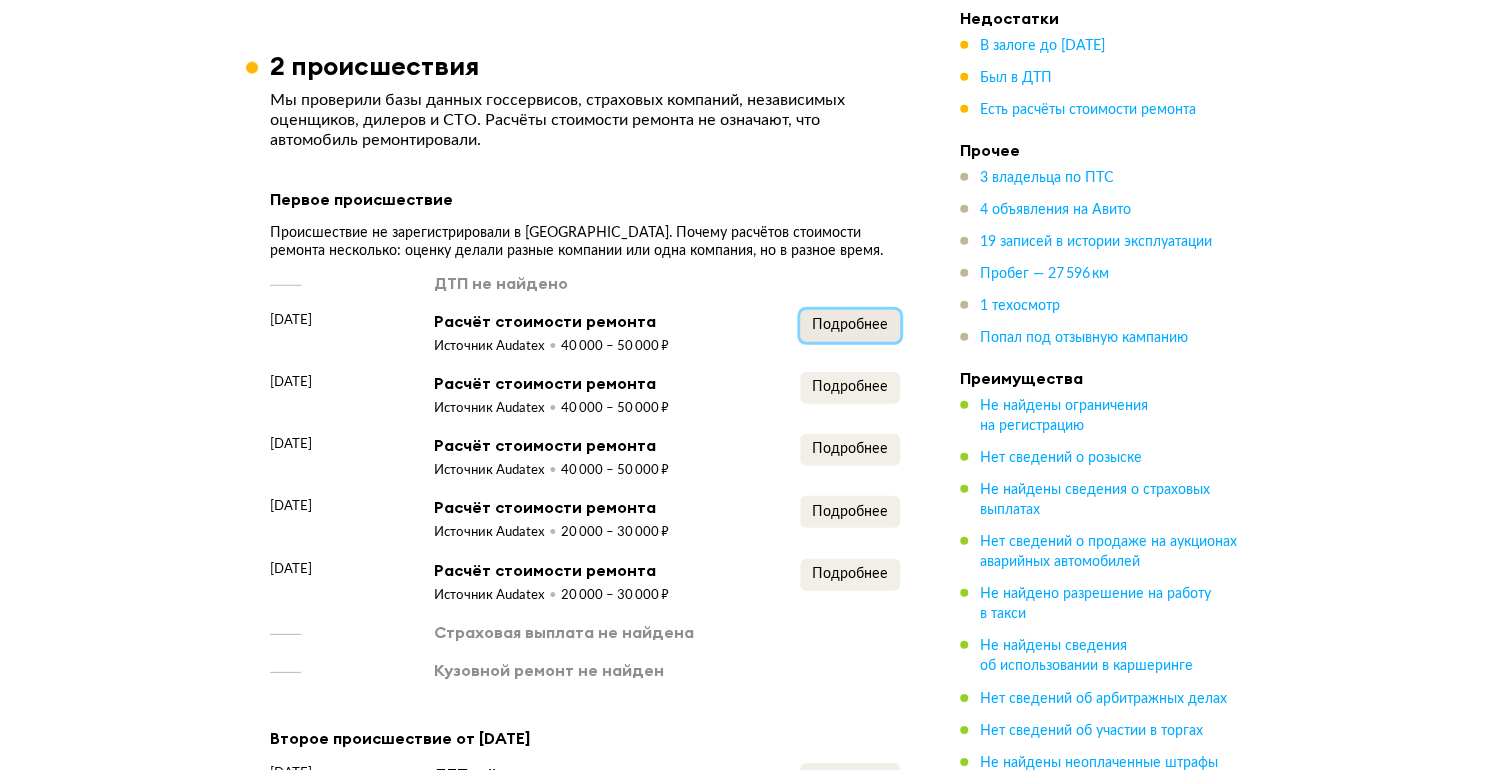click on "Подробнее" at bounding box center (850, 325) 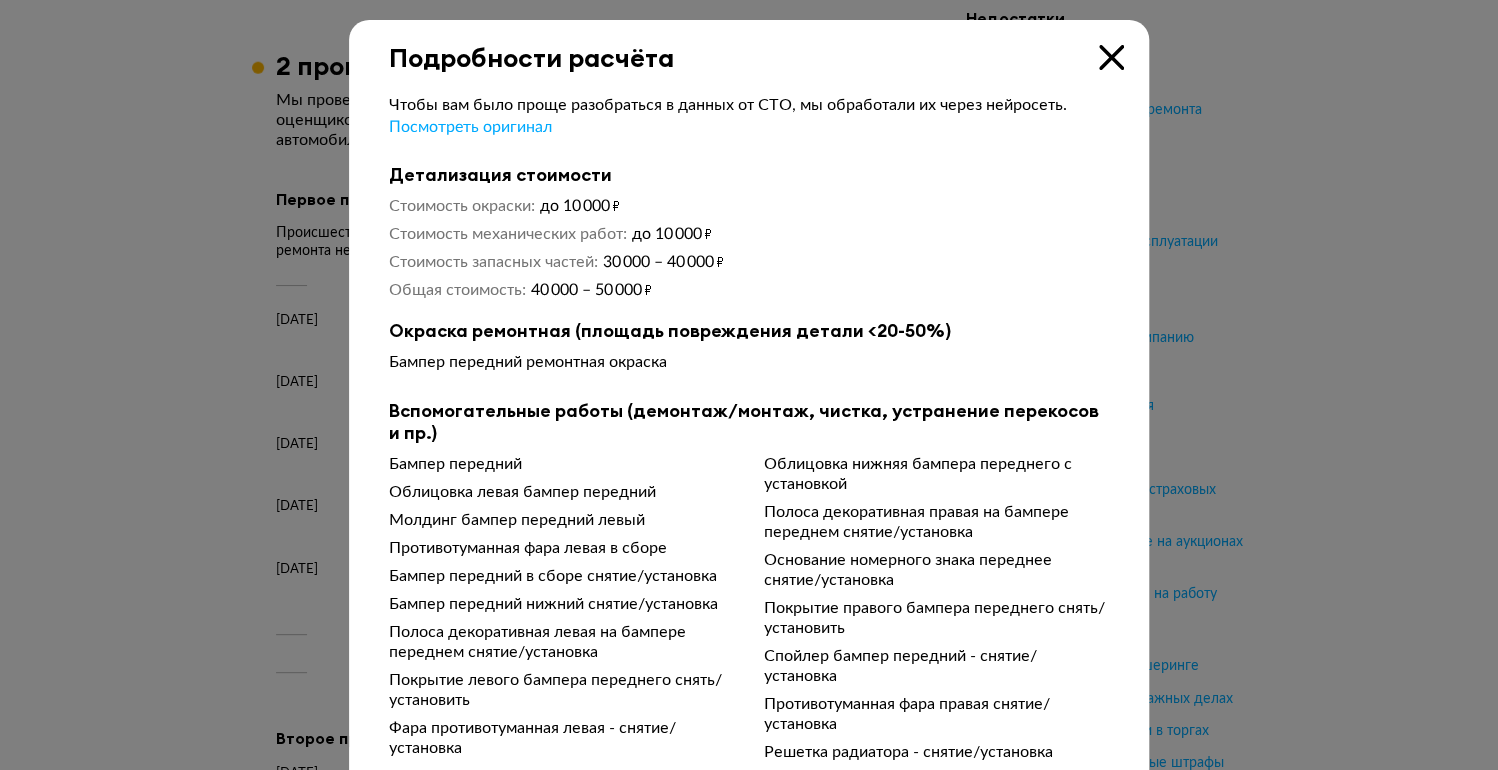 click at bounding box center (1111, 57) 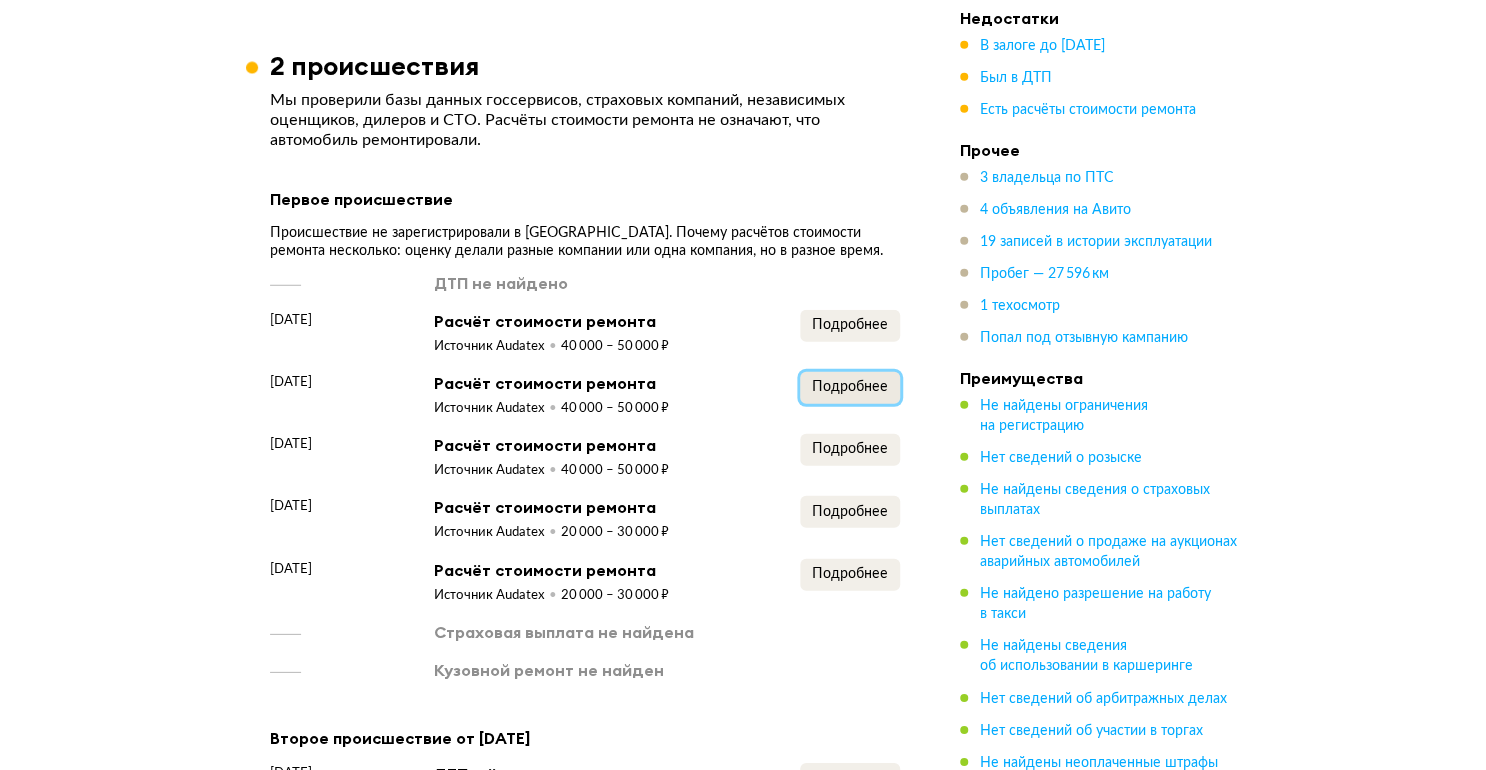 click on "Подробнее" at bounding box center [850, 387] 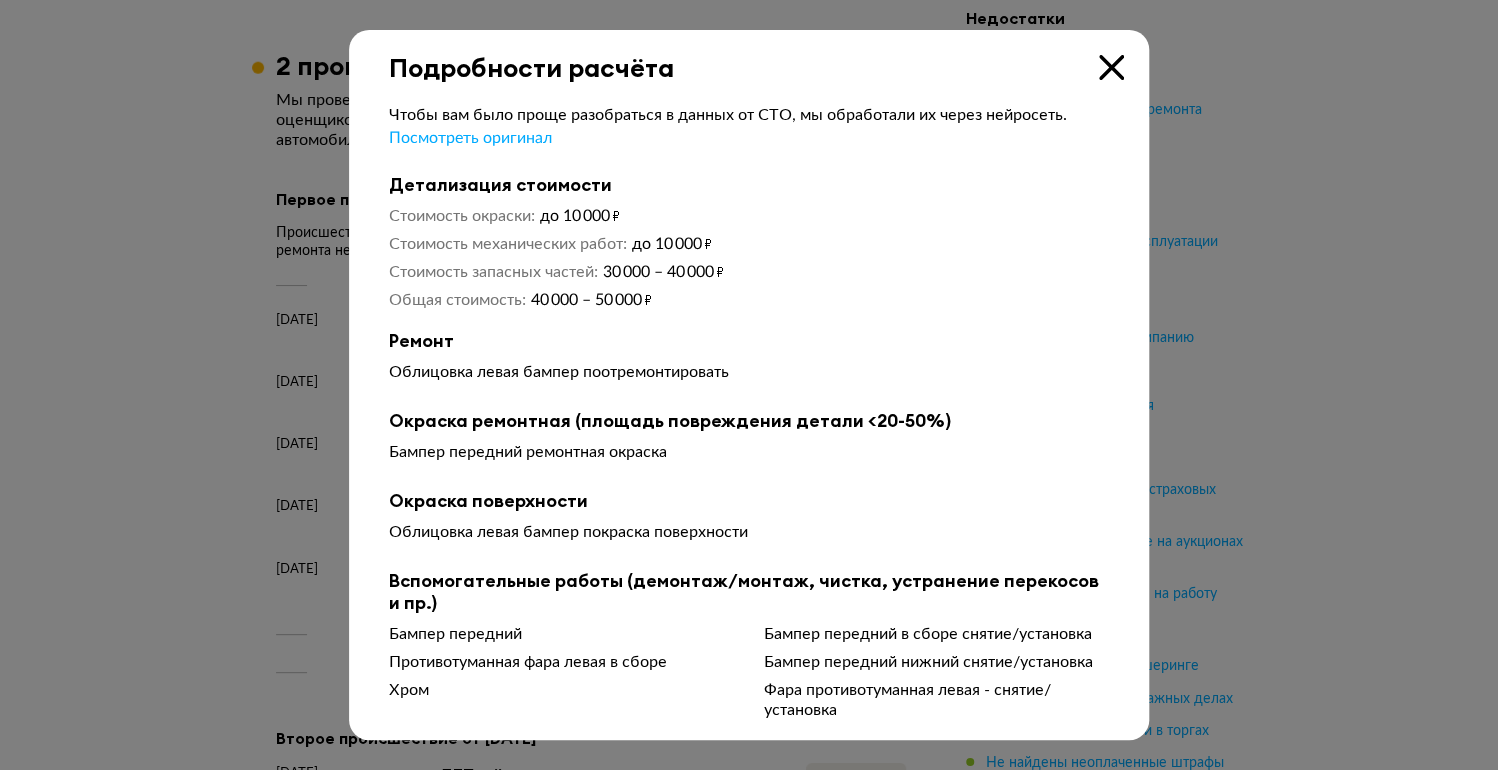 click at bounding box center (1111, 67) 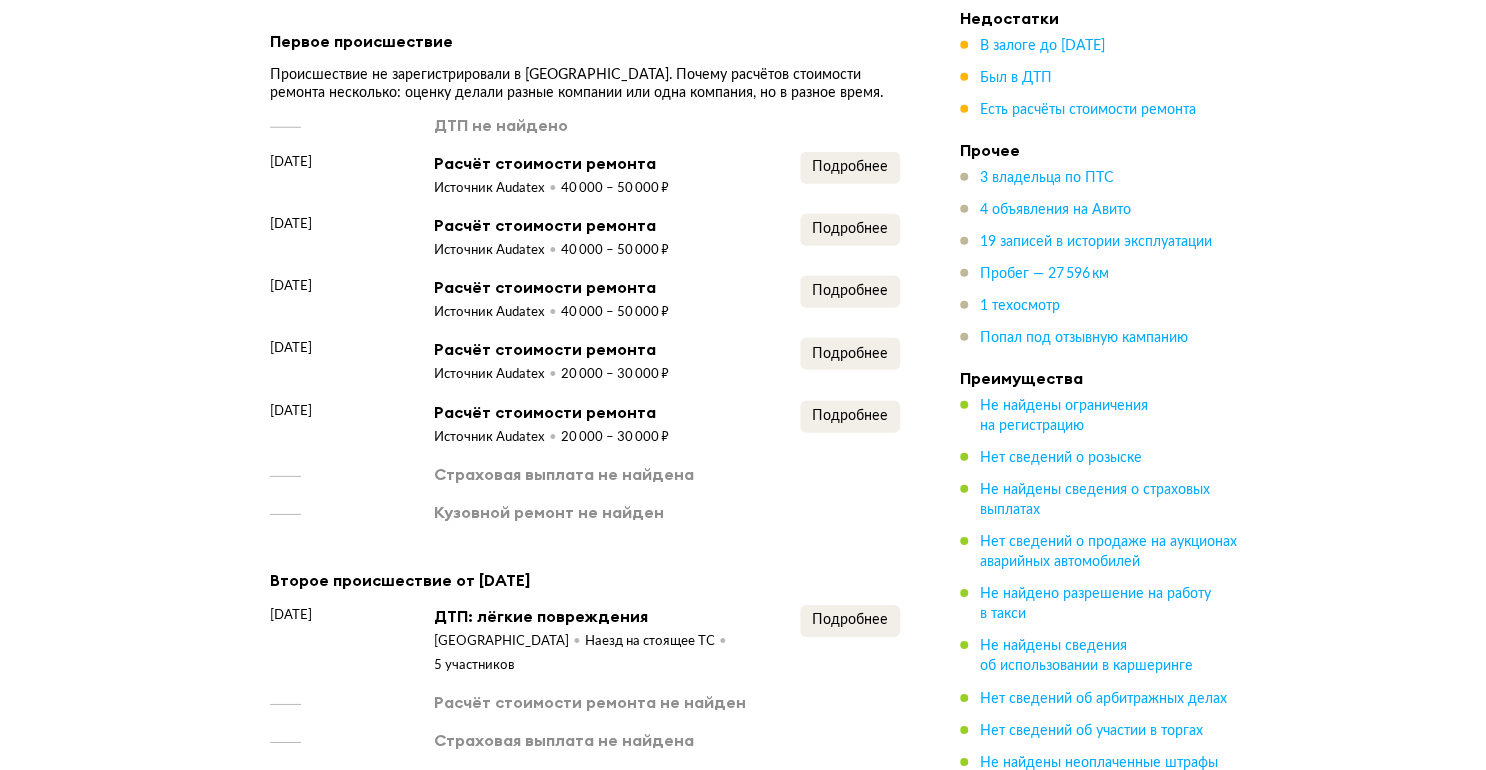 scroll, scrollTop: 2720, scrollLeft: 0, axis: vertical 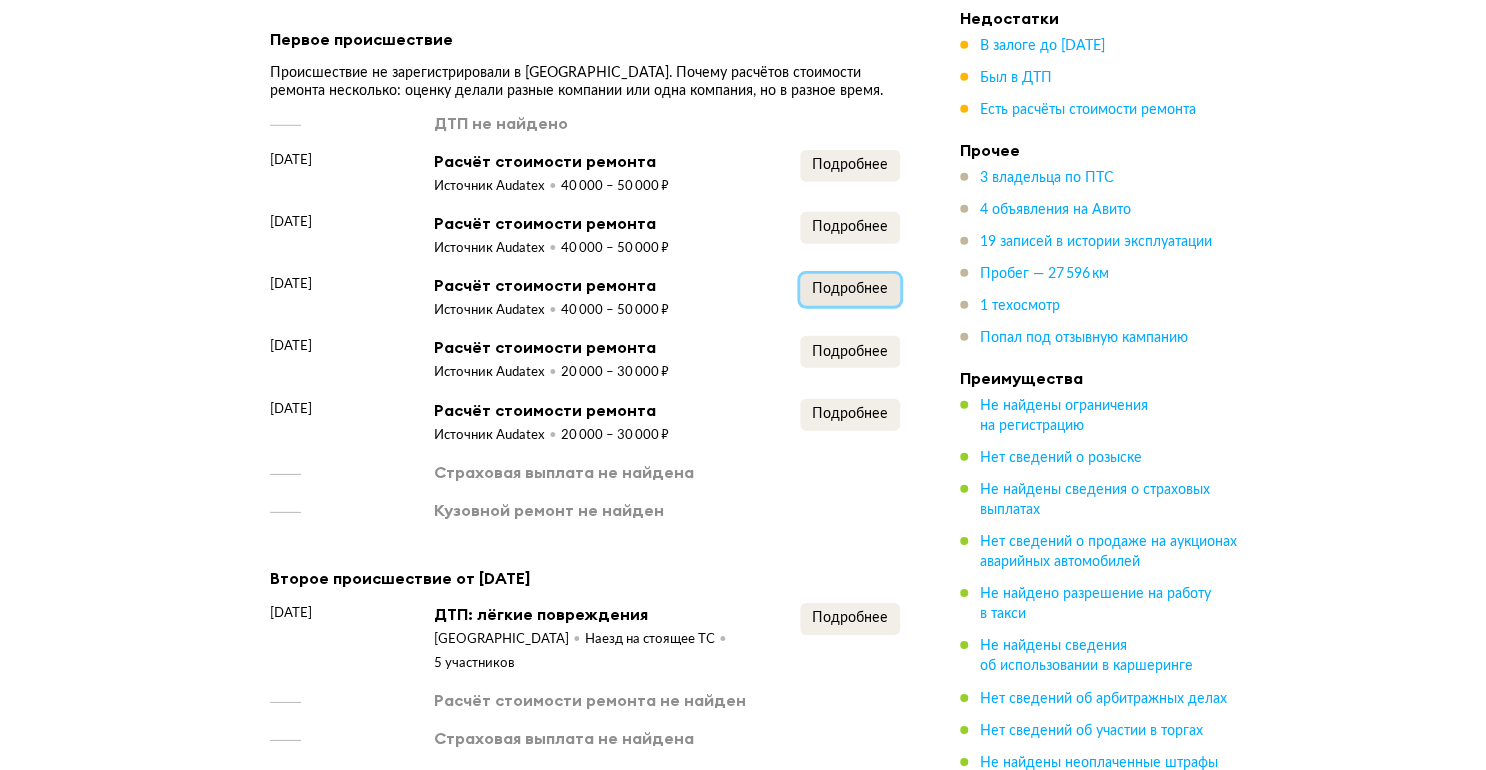 click on "Подробнее" at bounding box center [850, 289] 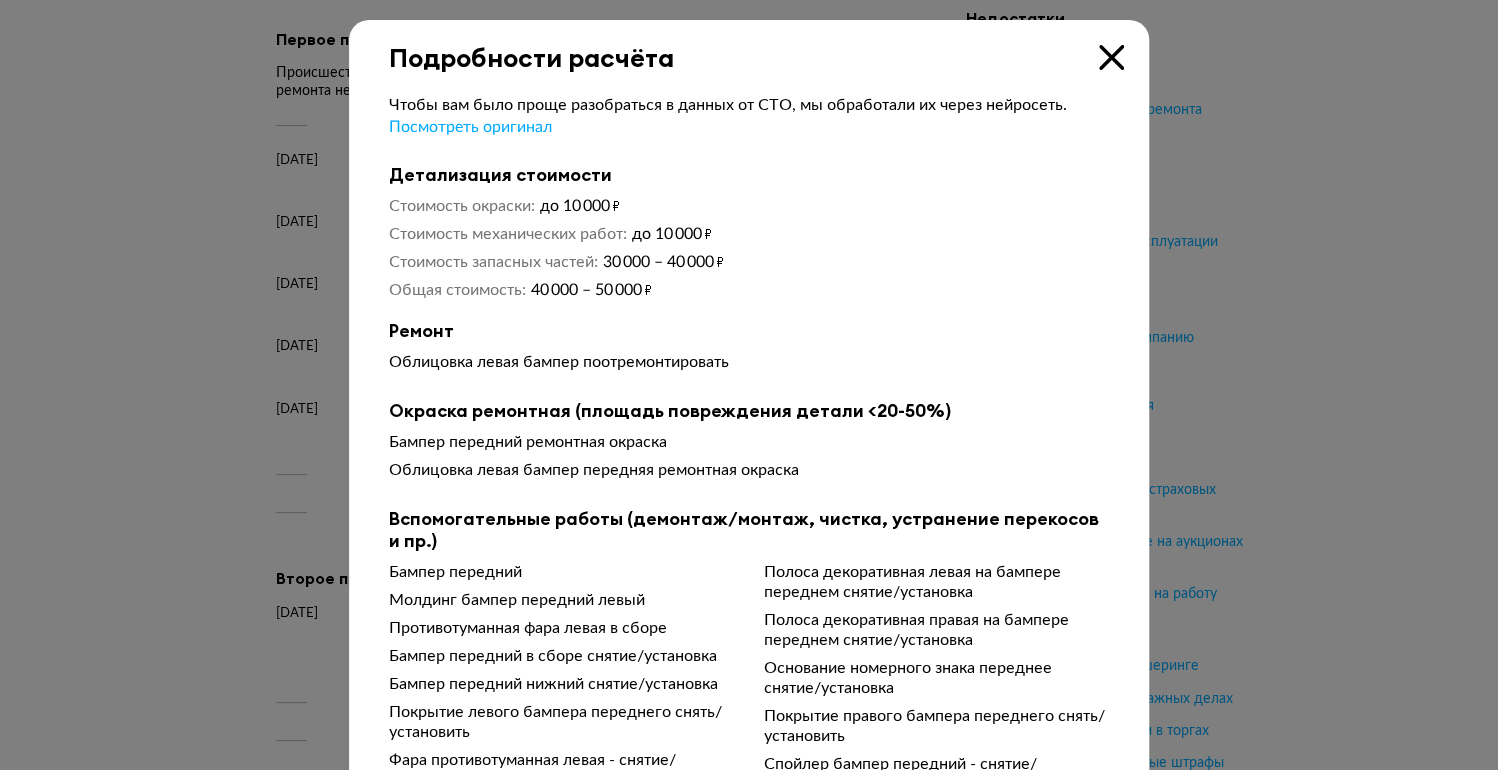 click at bounding box center [1111, 57] 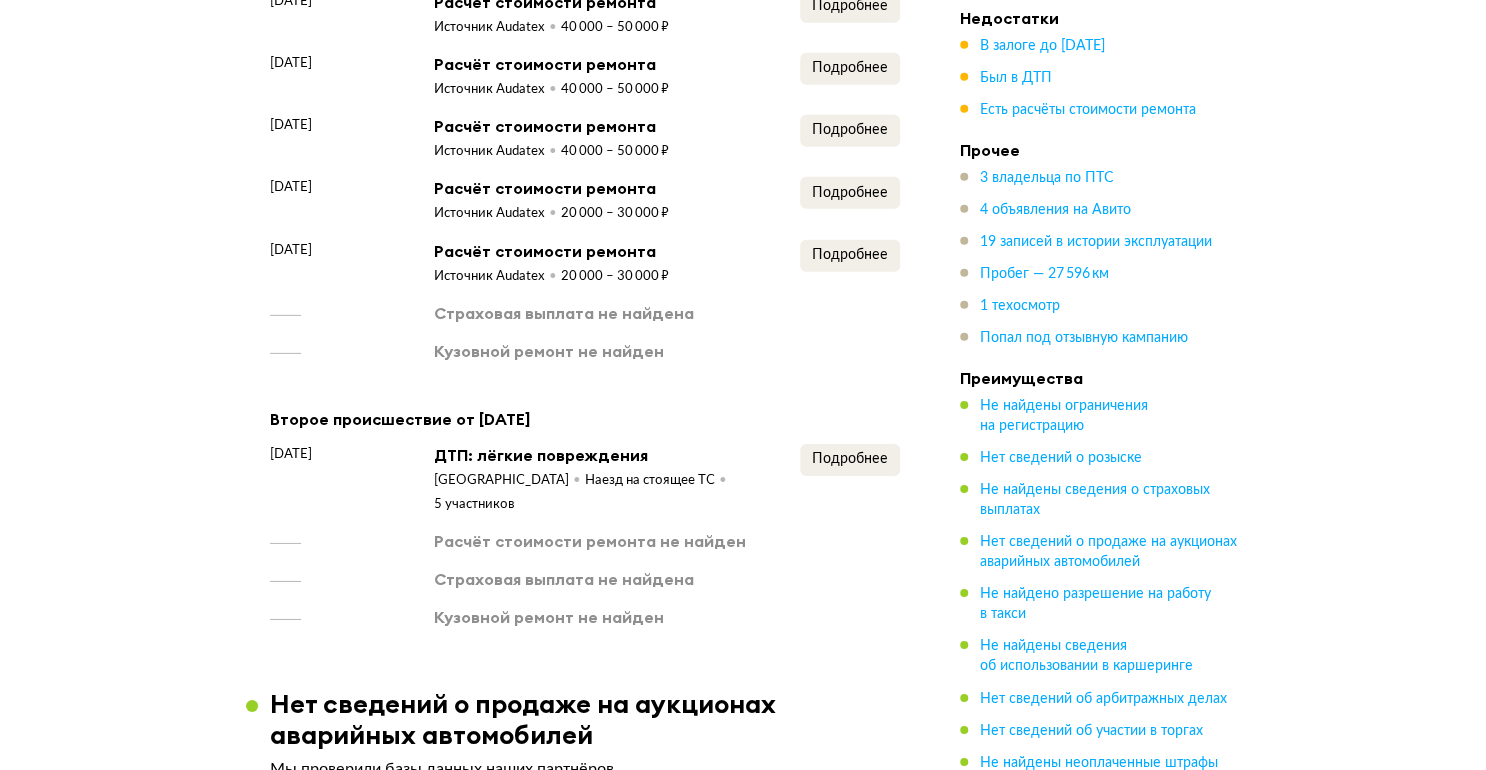 scroll, scrollTop: 2880, scrollLeft: 0, axis: vertical 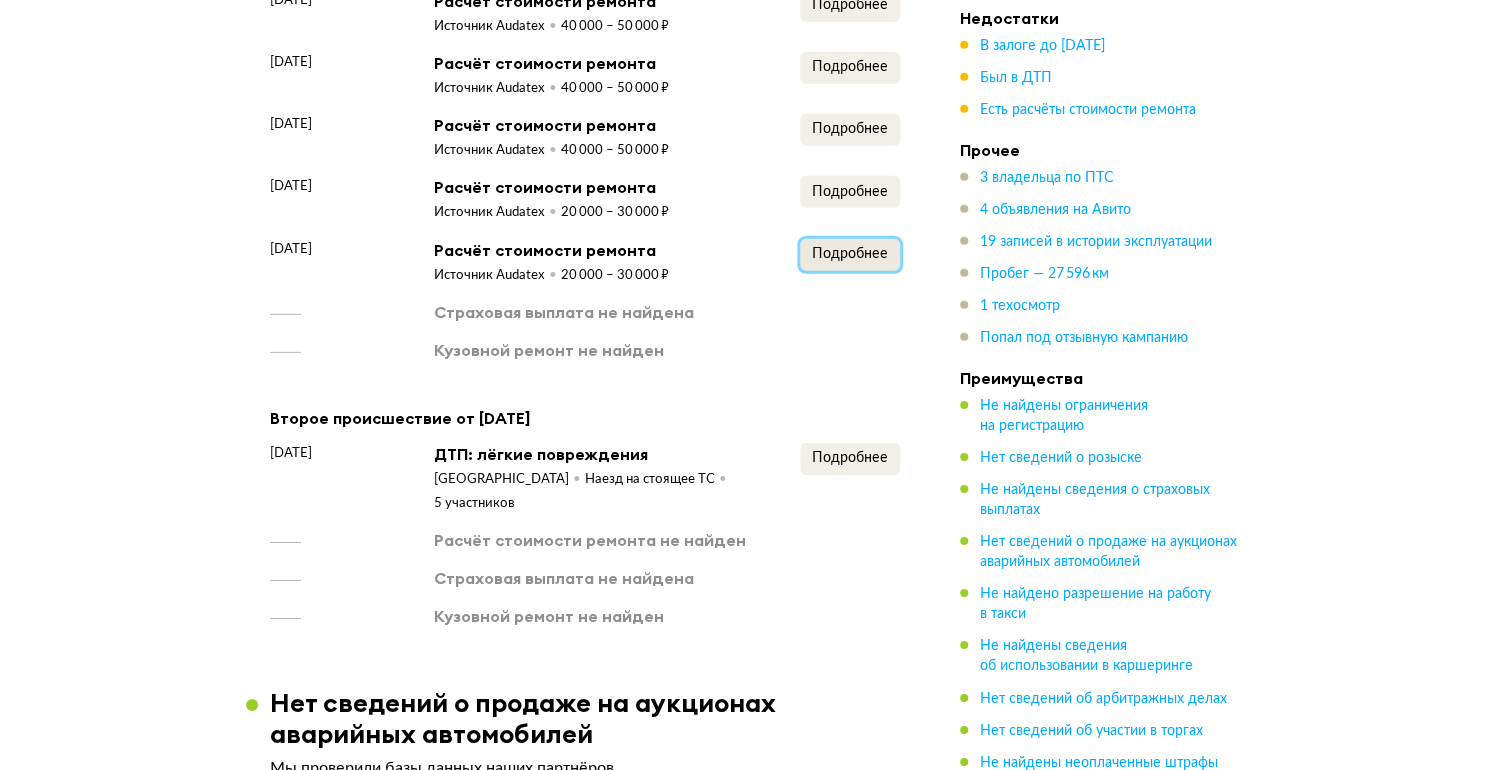 click on "Подробнее" at bounding box center (850, 254) 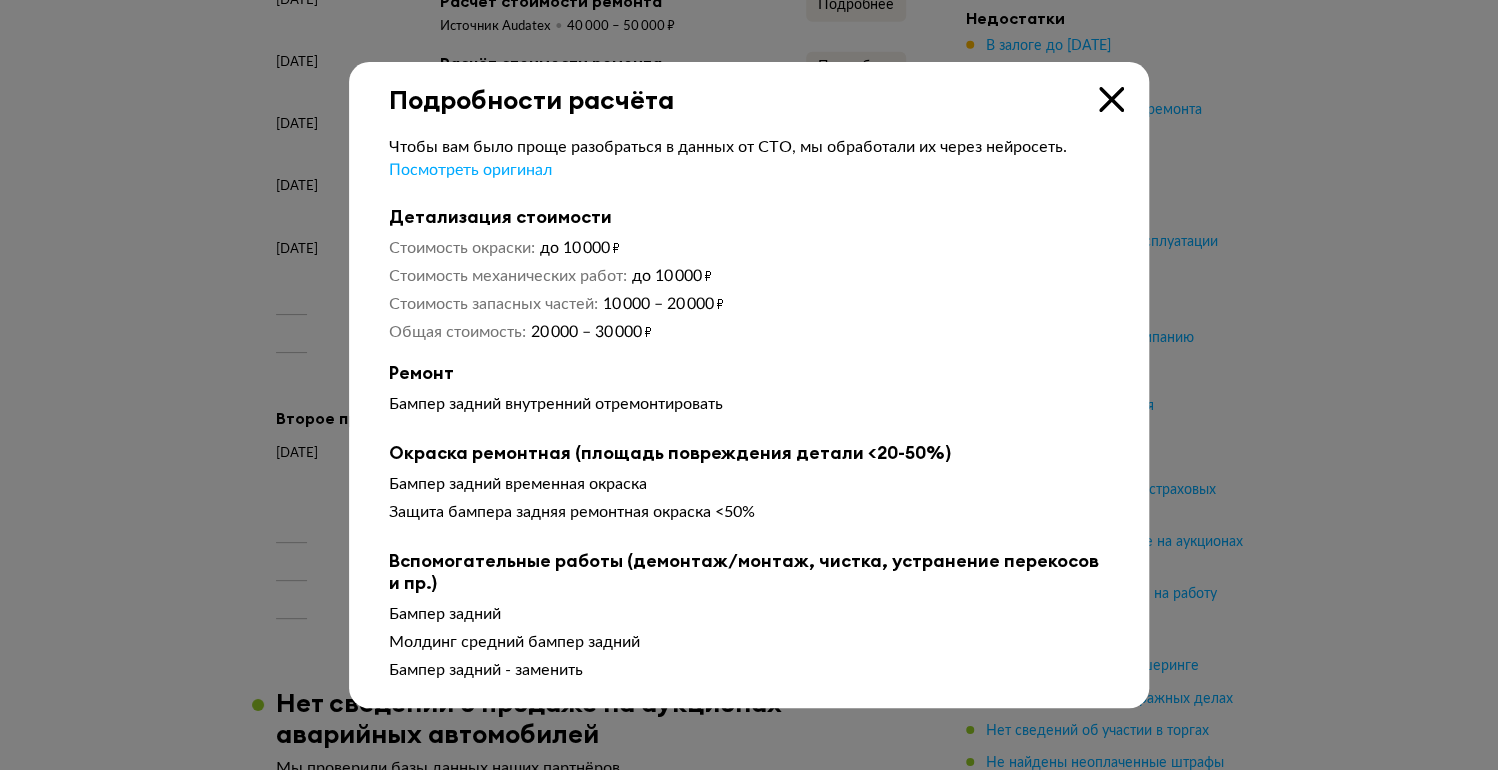 click at bounding box center (1111, 99) 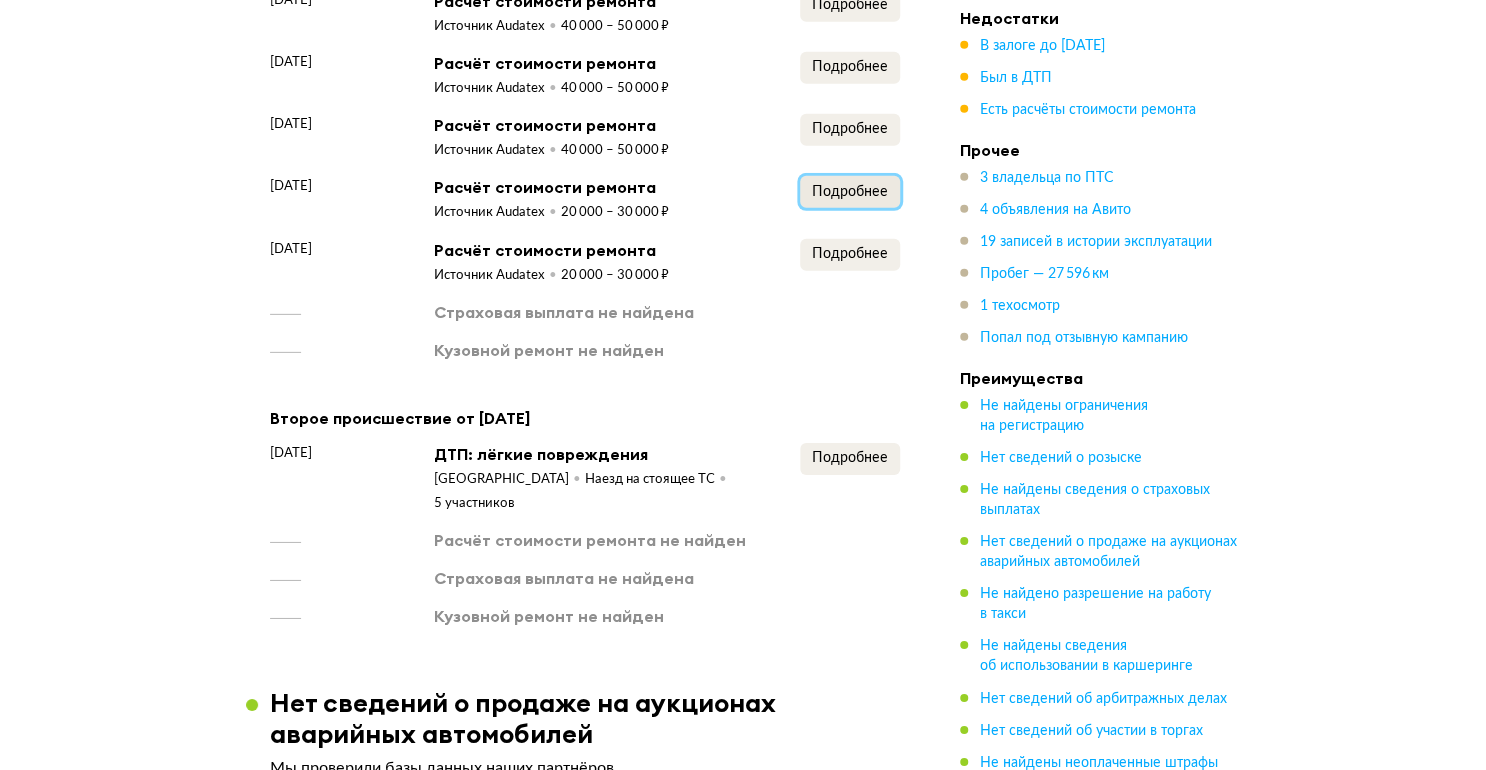 click on "Подробнее" at bounding box center [850, 192] 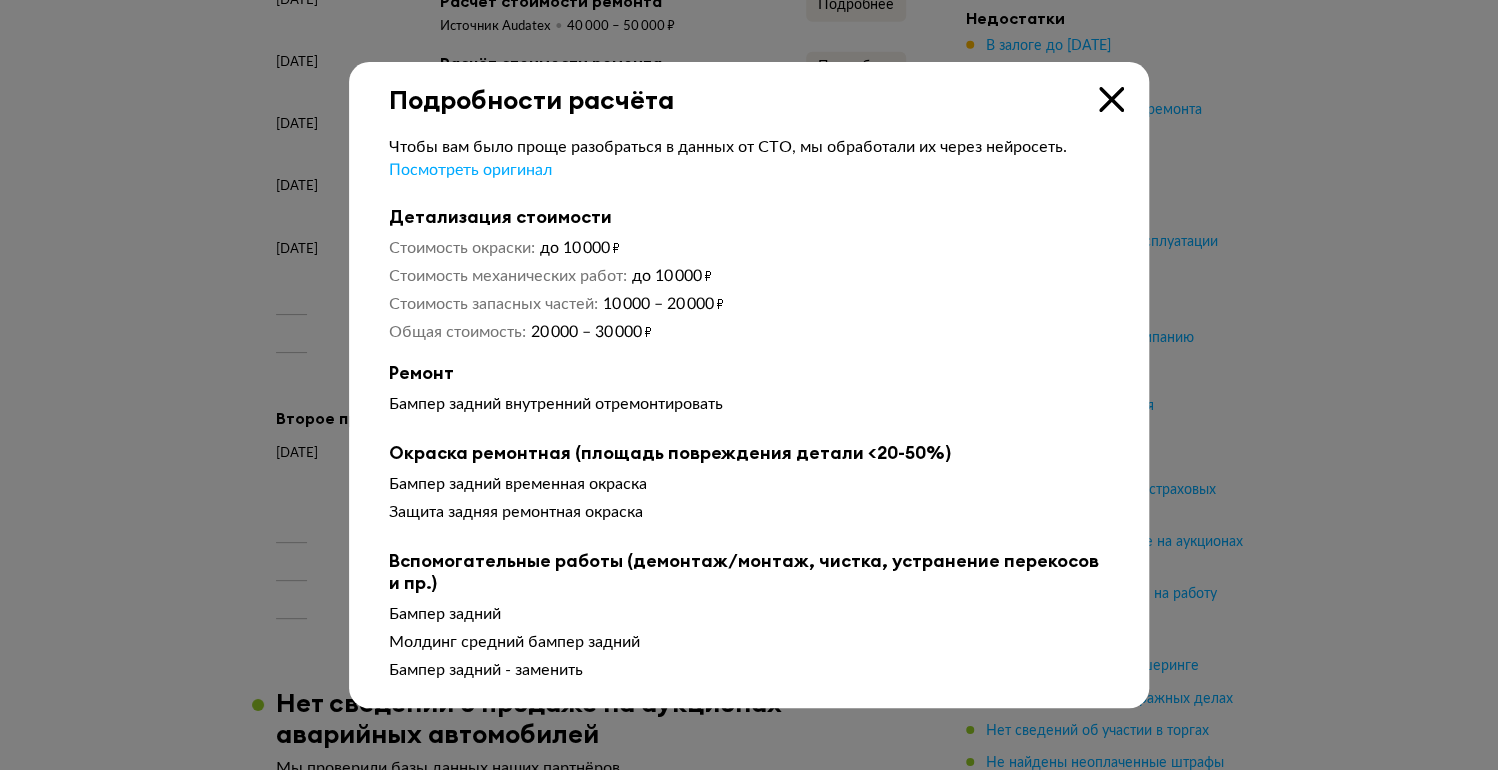 click at bounding box center (1111, 99) 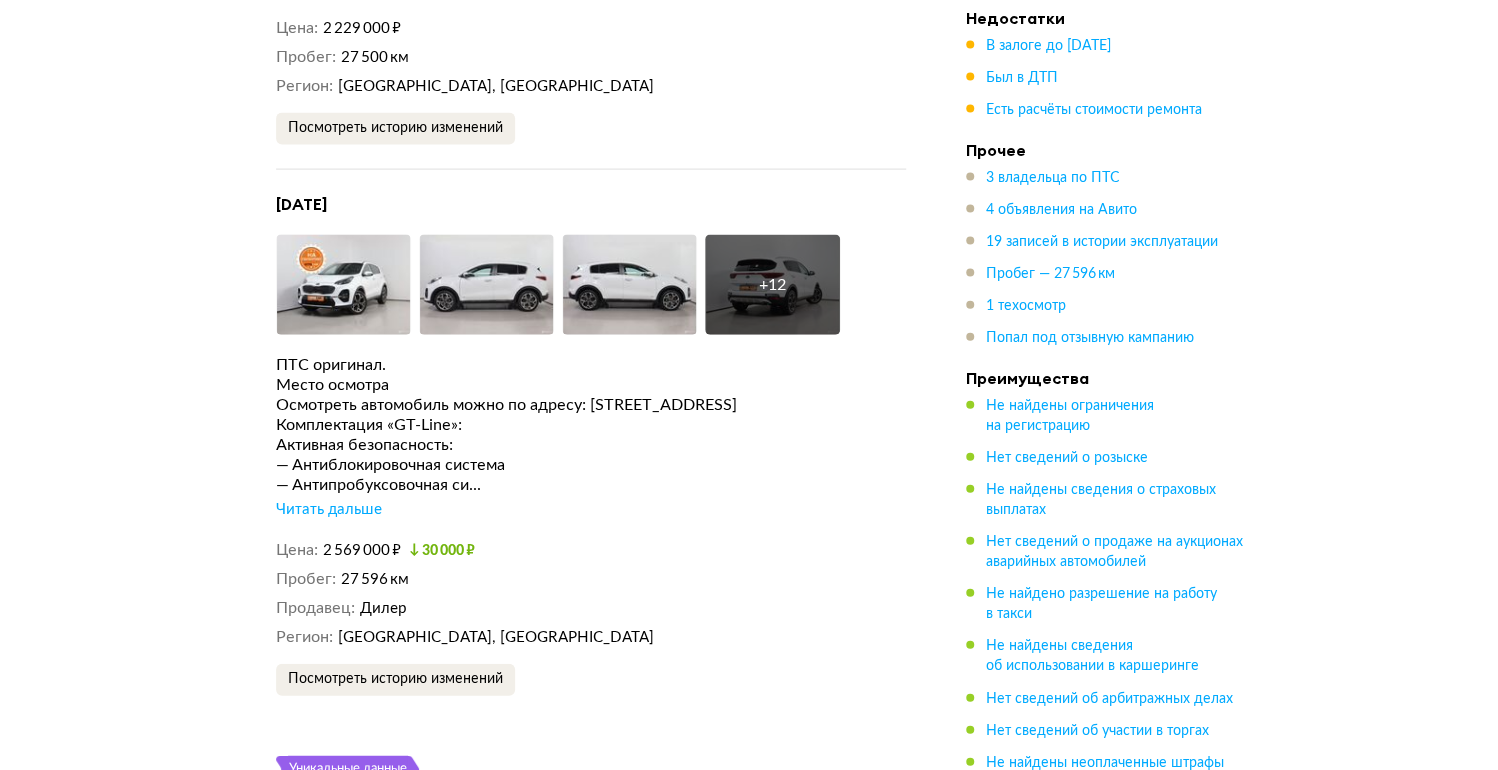 scroll, scrollTop: 5760, scrollLeft: 0, axis: vertical 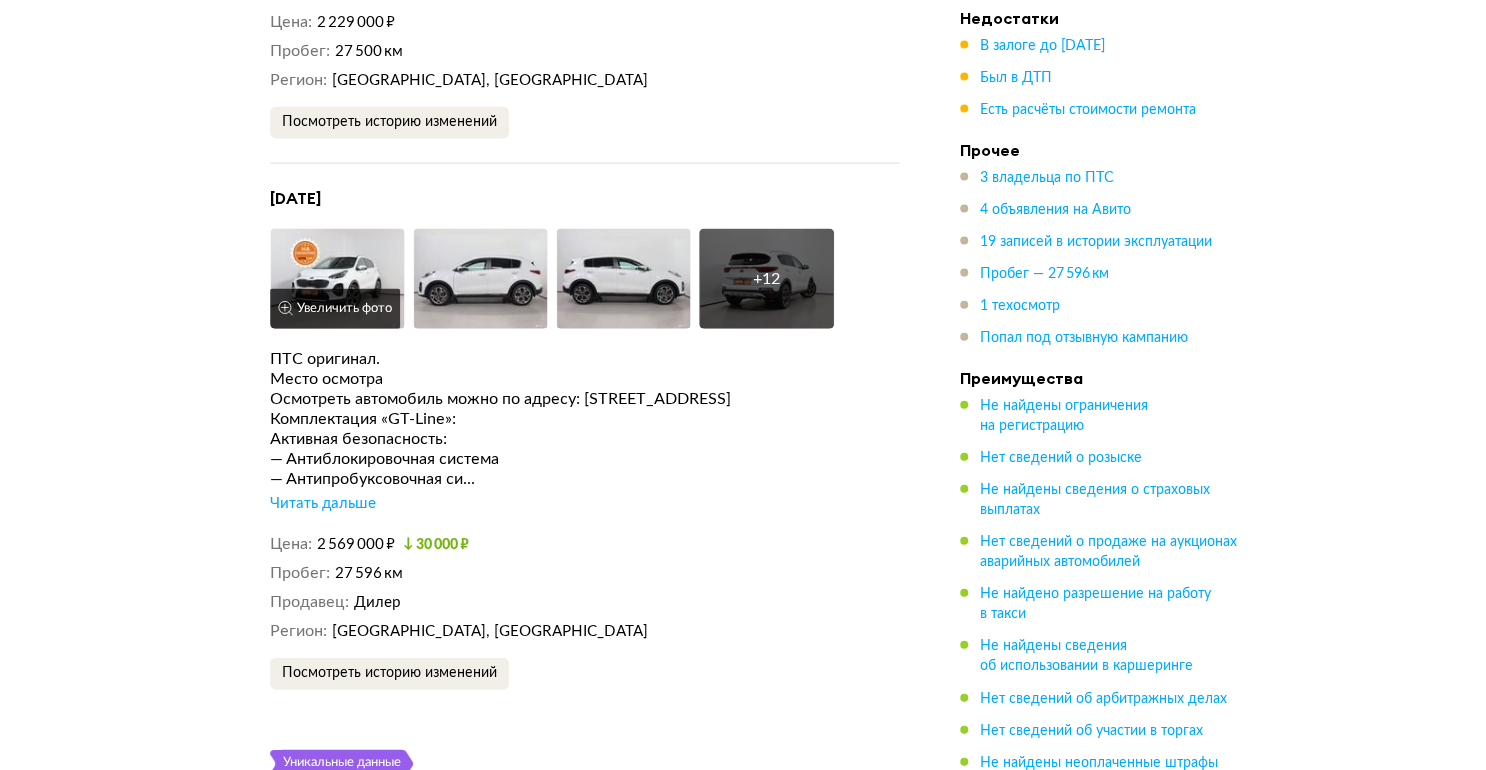 click at bounding box center (337, 279) 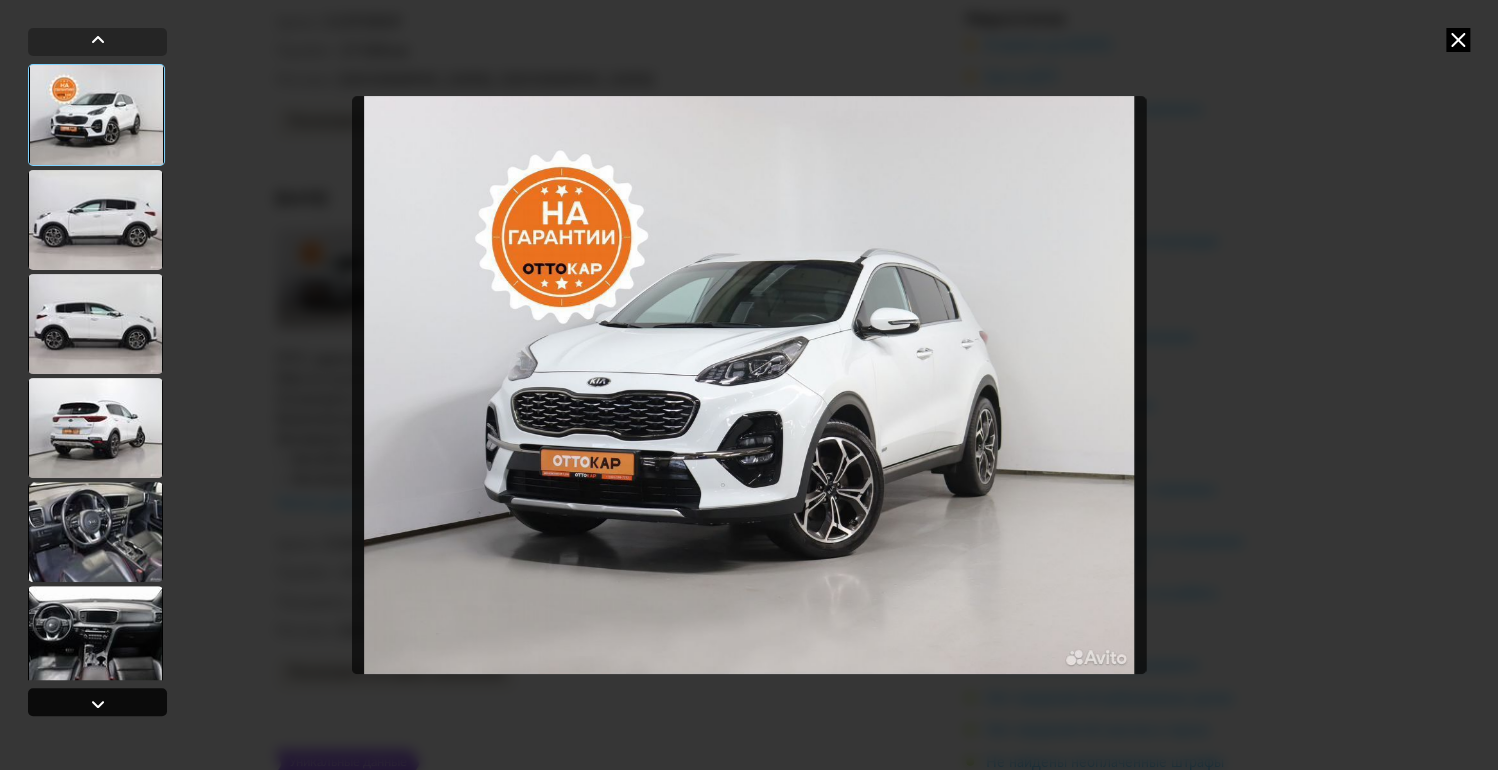 click at bounding box center (98, 704) 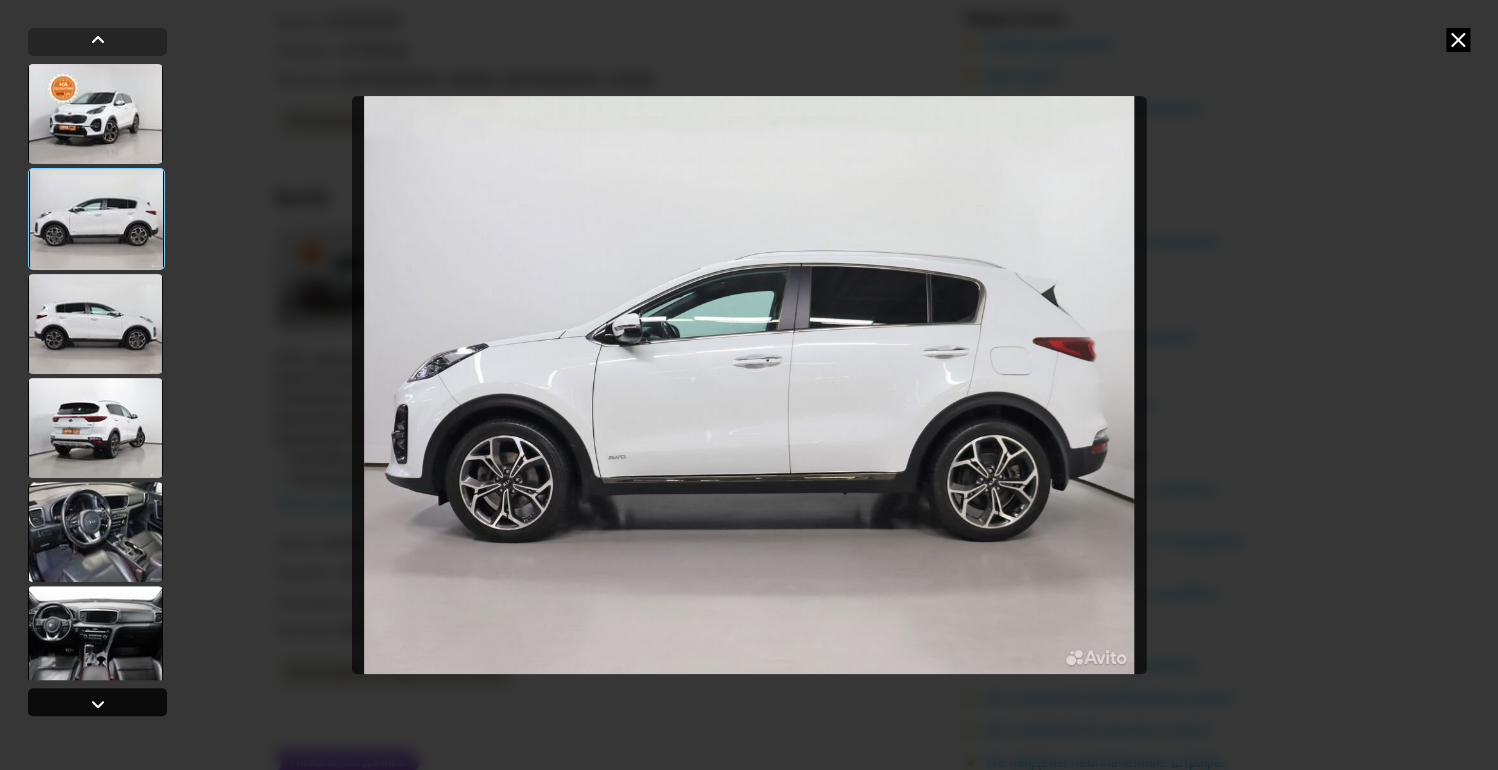 click at bounding box center [98, 704] 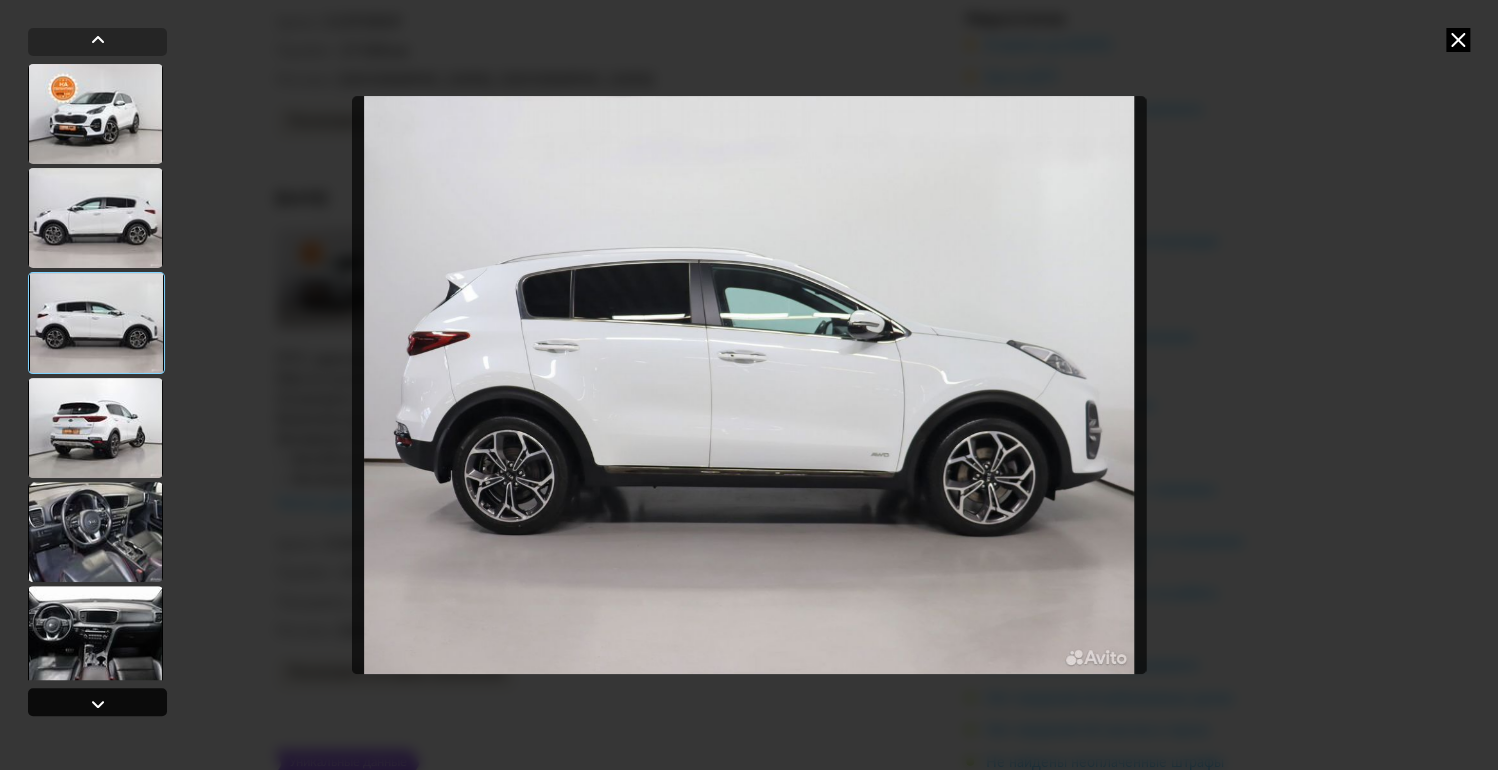 click at bounding box center (98, 704) 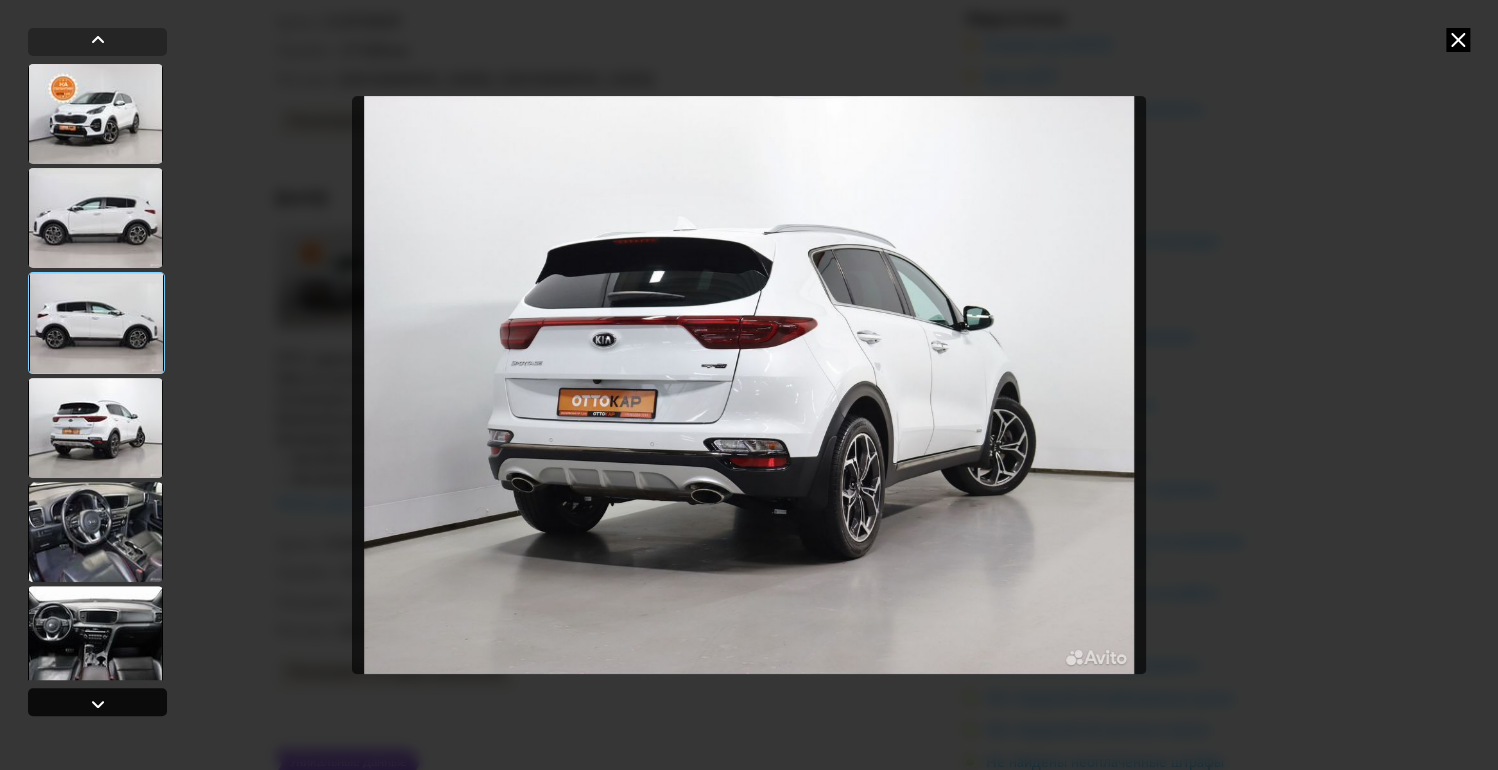 click at bounding box center [98, 704] 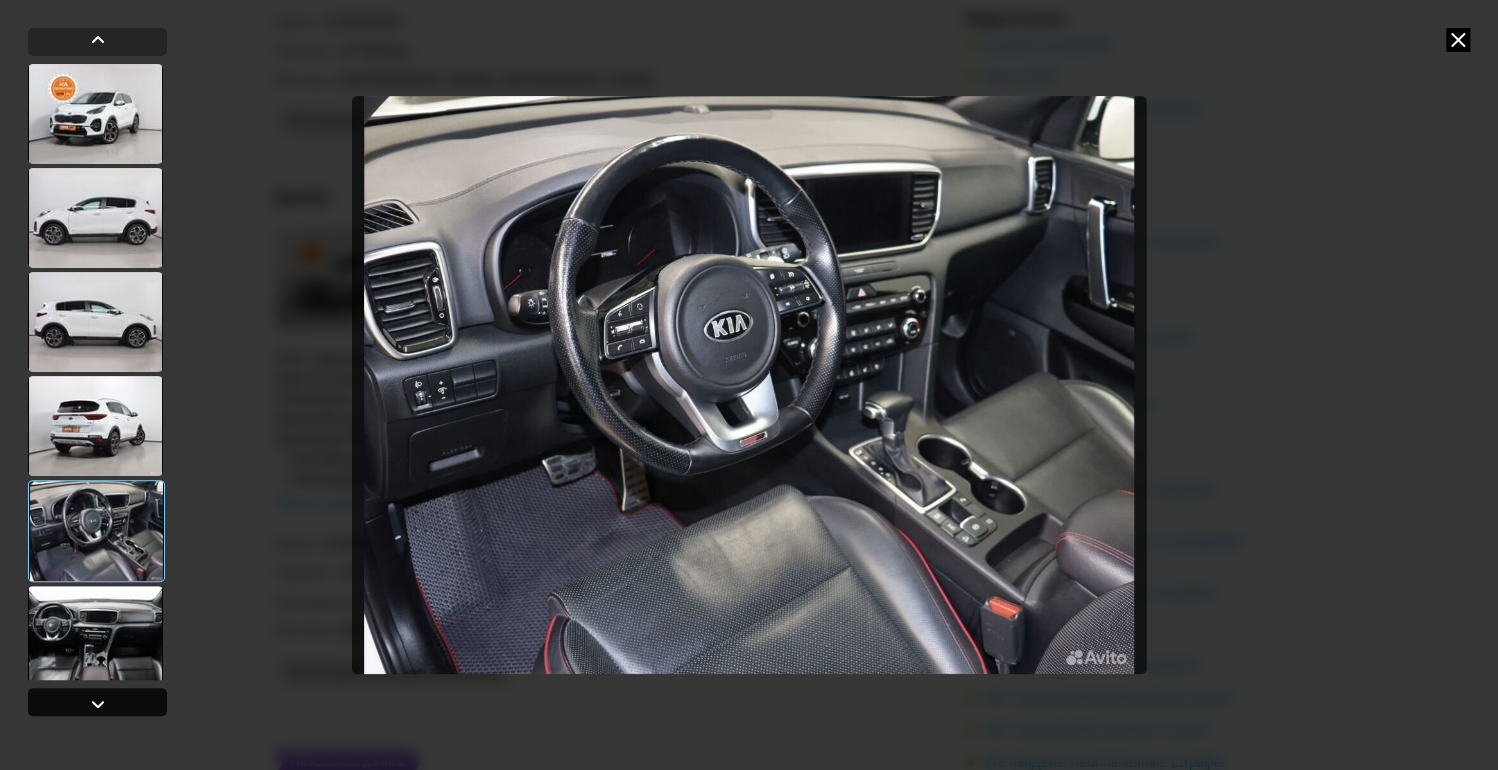click at bounding box center (98, 704) 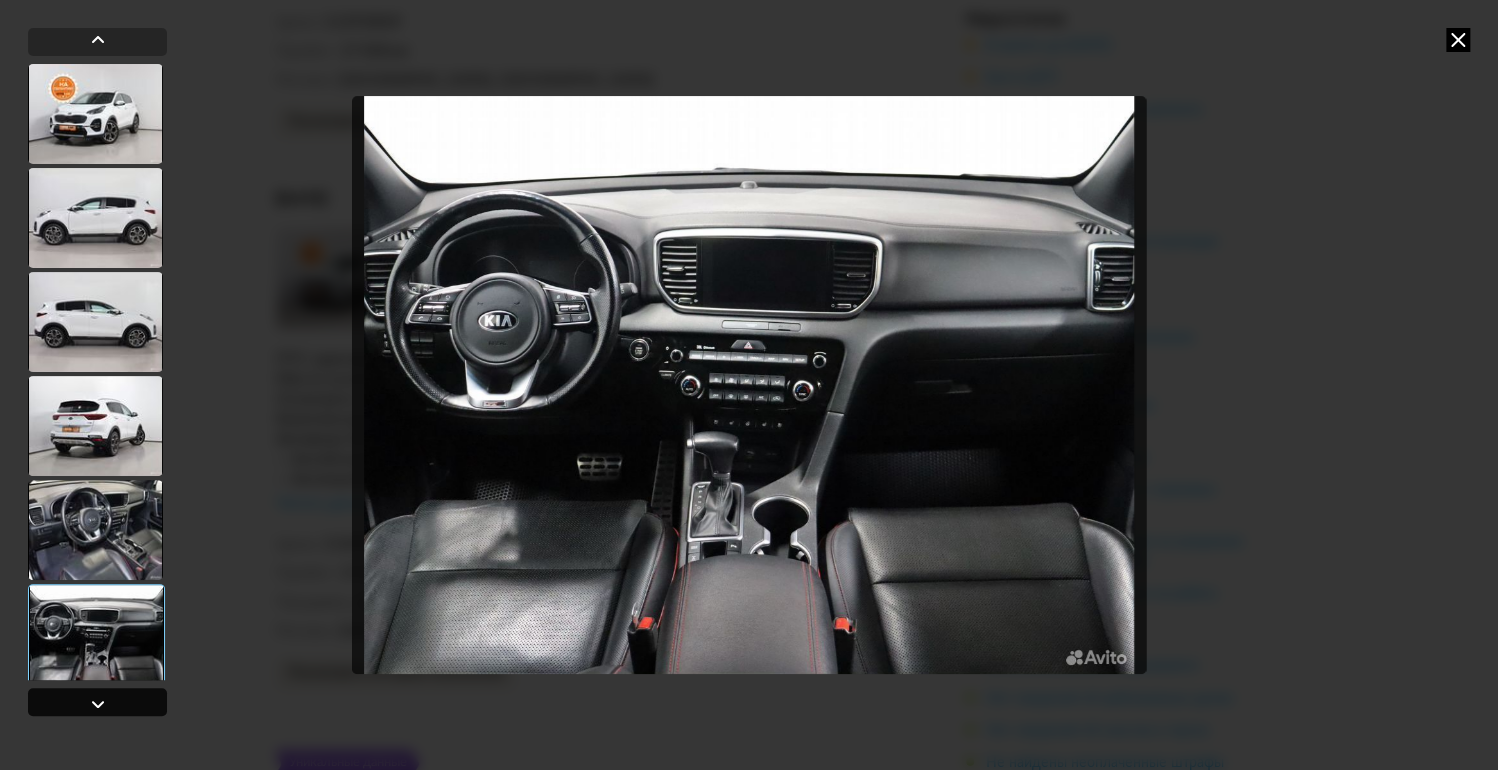 click at bounding box center [98, 704] 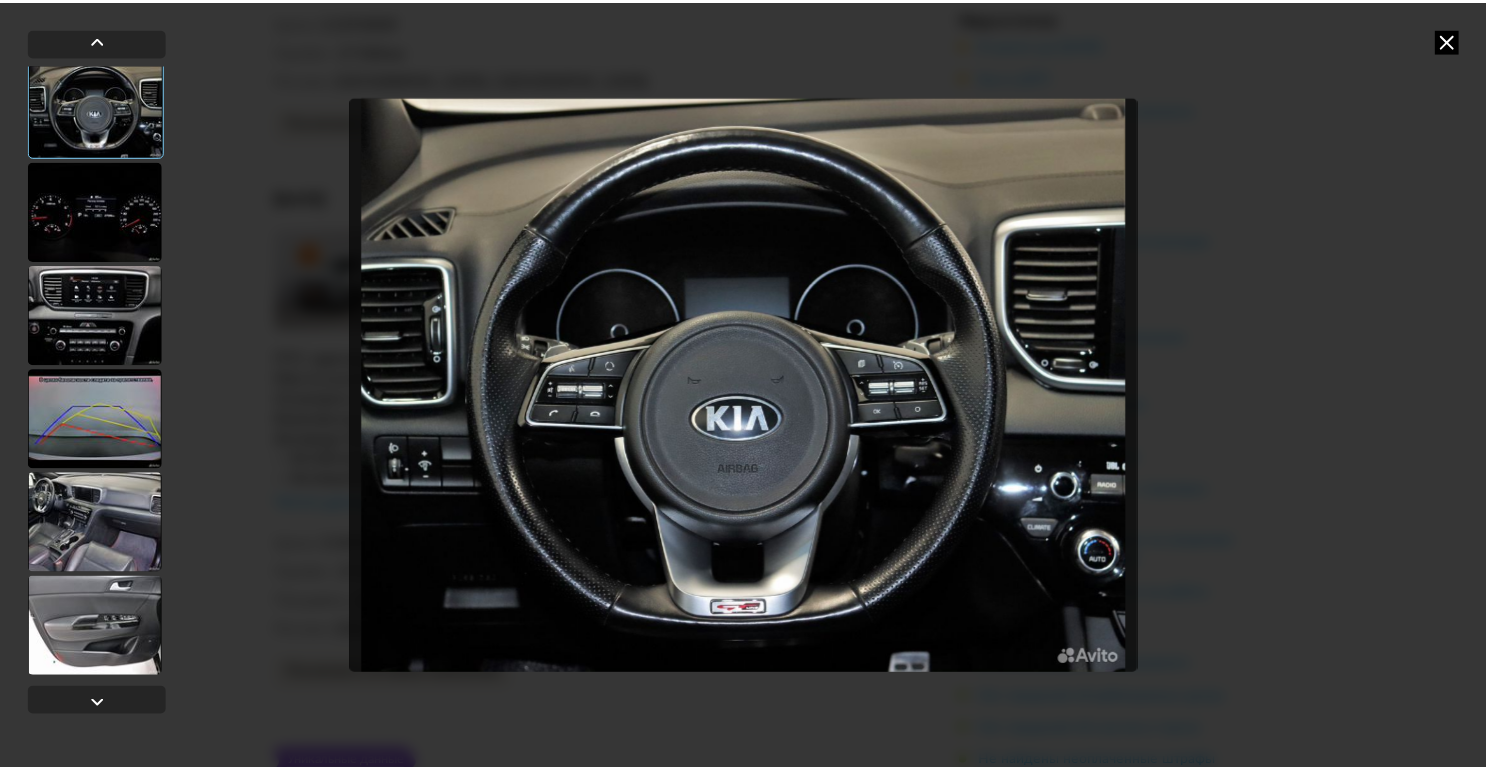 scroll, scrollTop: 632, scrollLeft: 0, axis: vertical 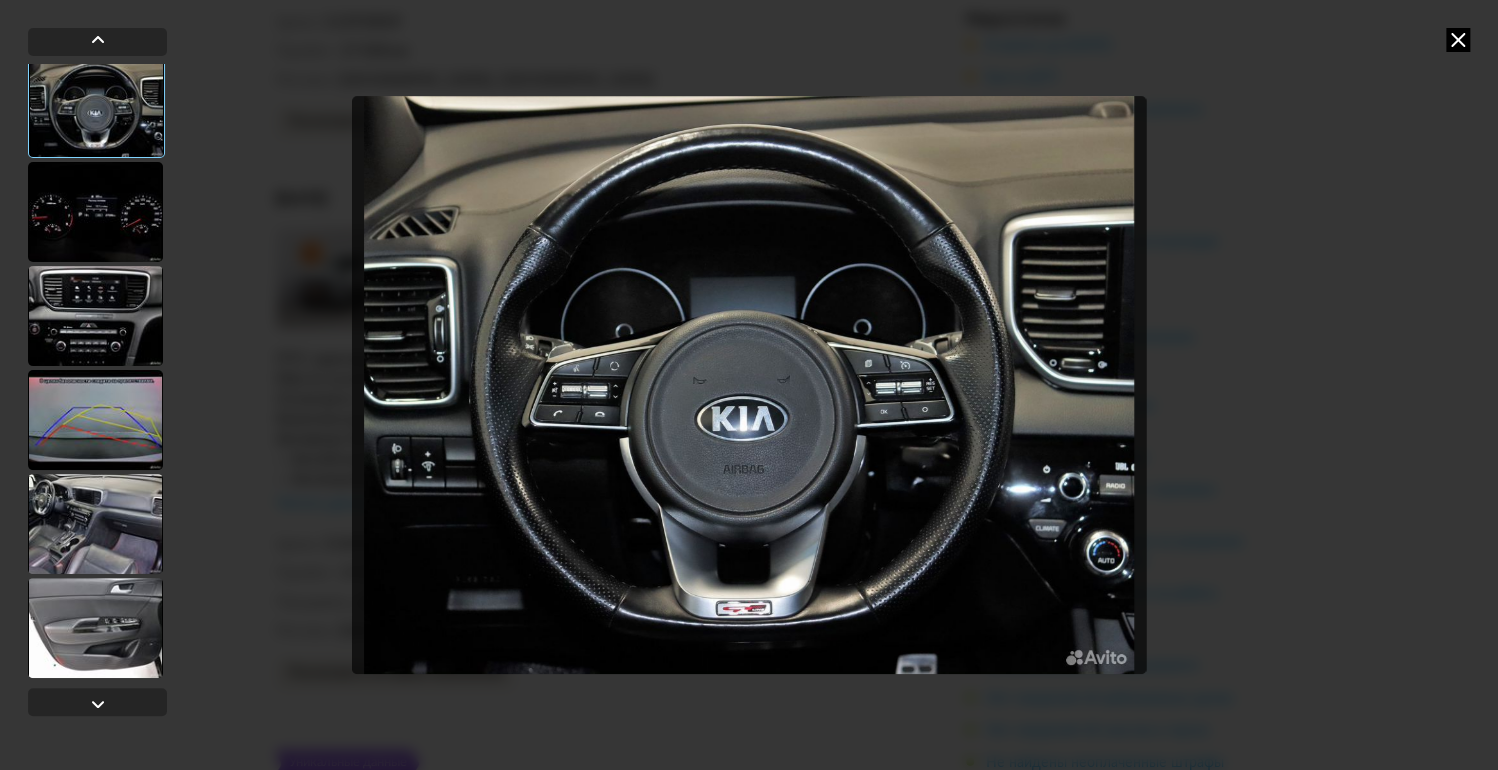 click at bounding box center (1458, 40) 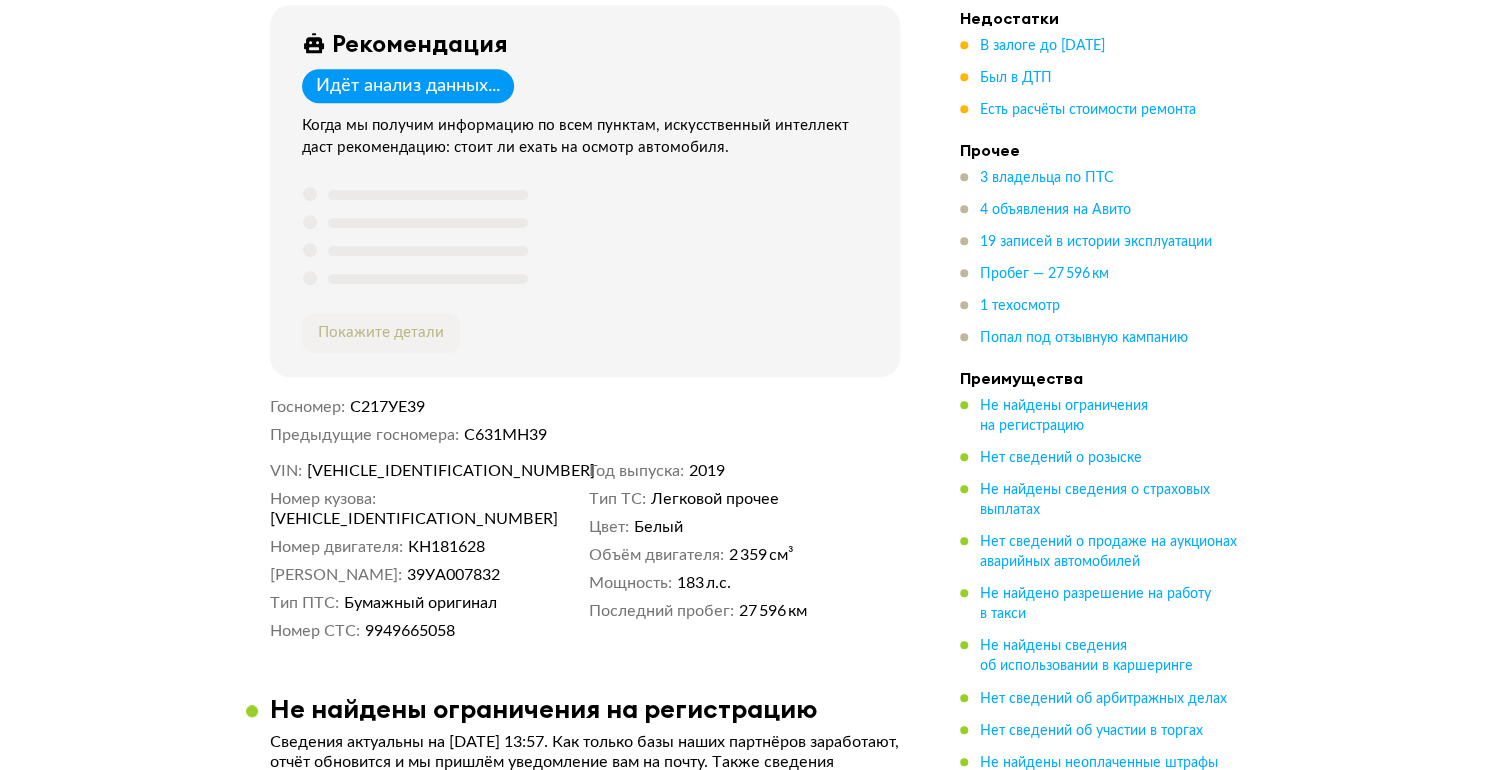 scroll, scrollTop: 640, scrollLeft: 0, axis: vertical 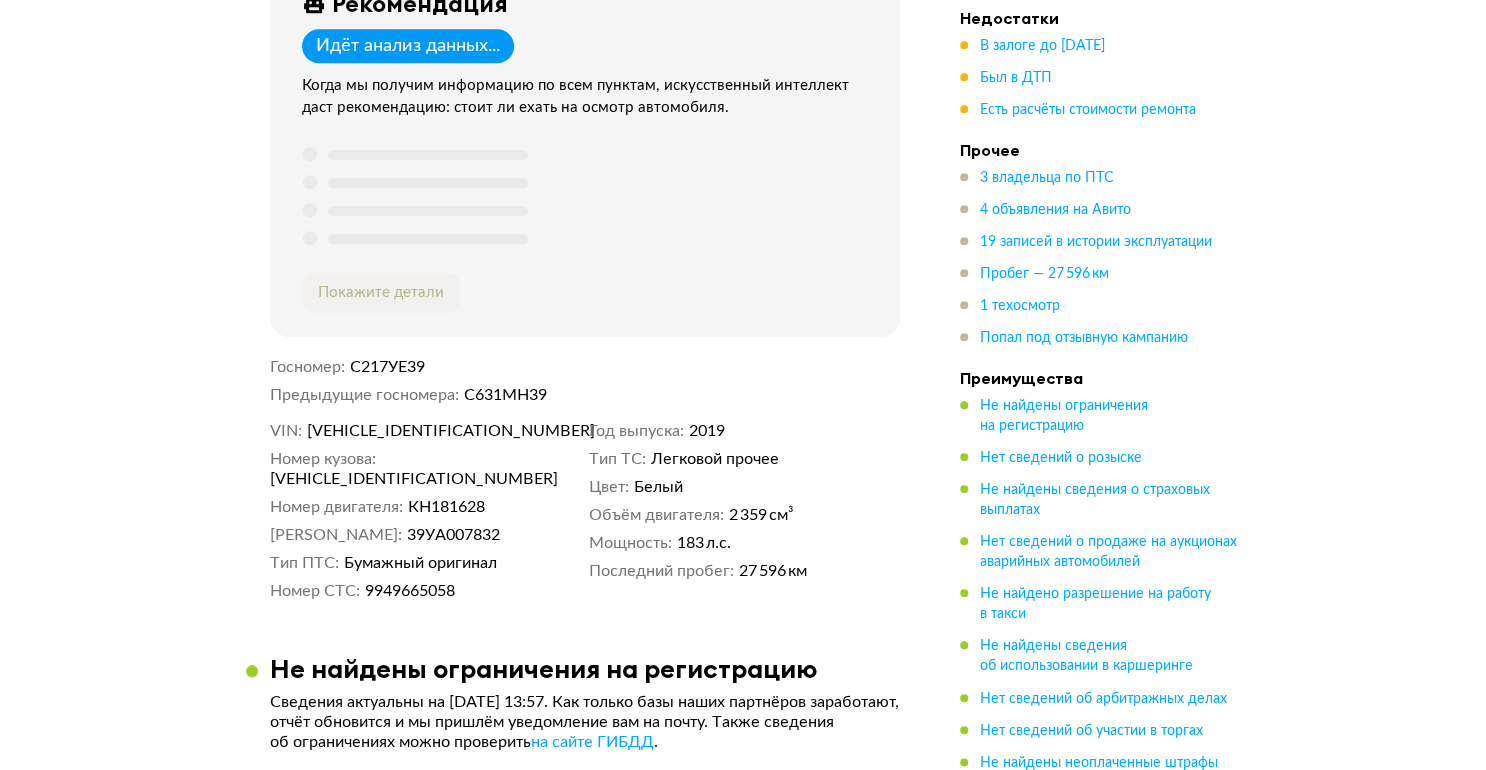 click on "[VEHICLE_IDENTIFICATION_NUMBER]" at bounding box center (422, 431) 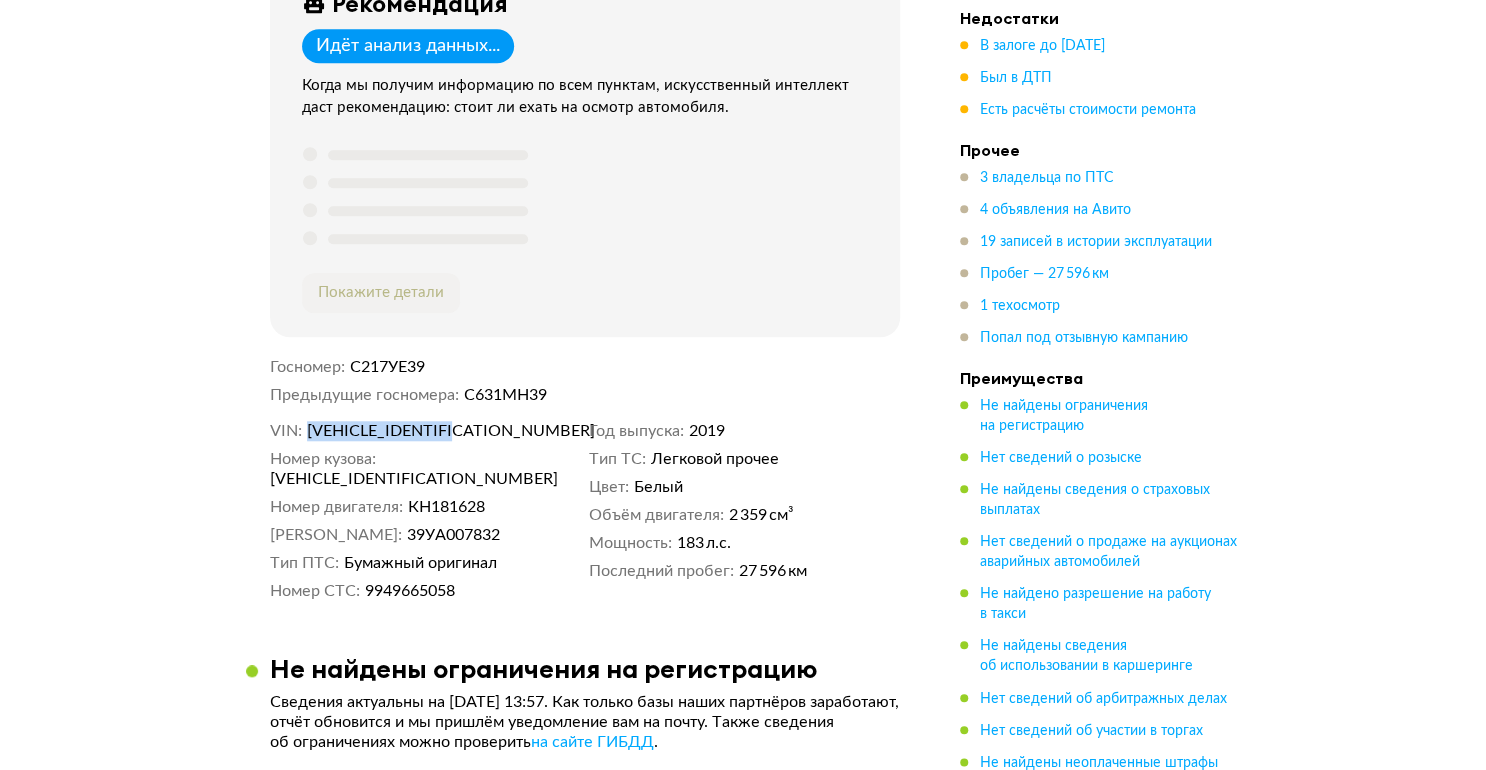 click on "[VEHICLE_IDENTIFICATION_NUMBER]" at bounding box center [422, 431] 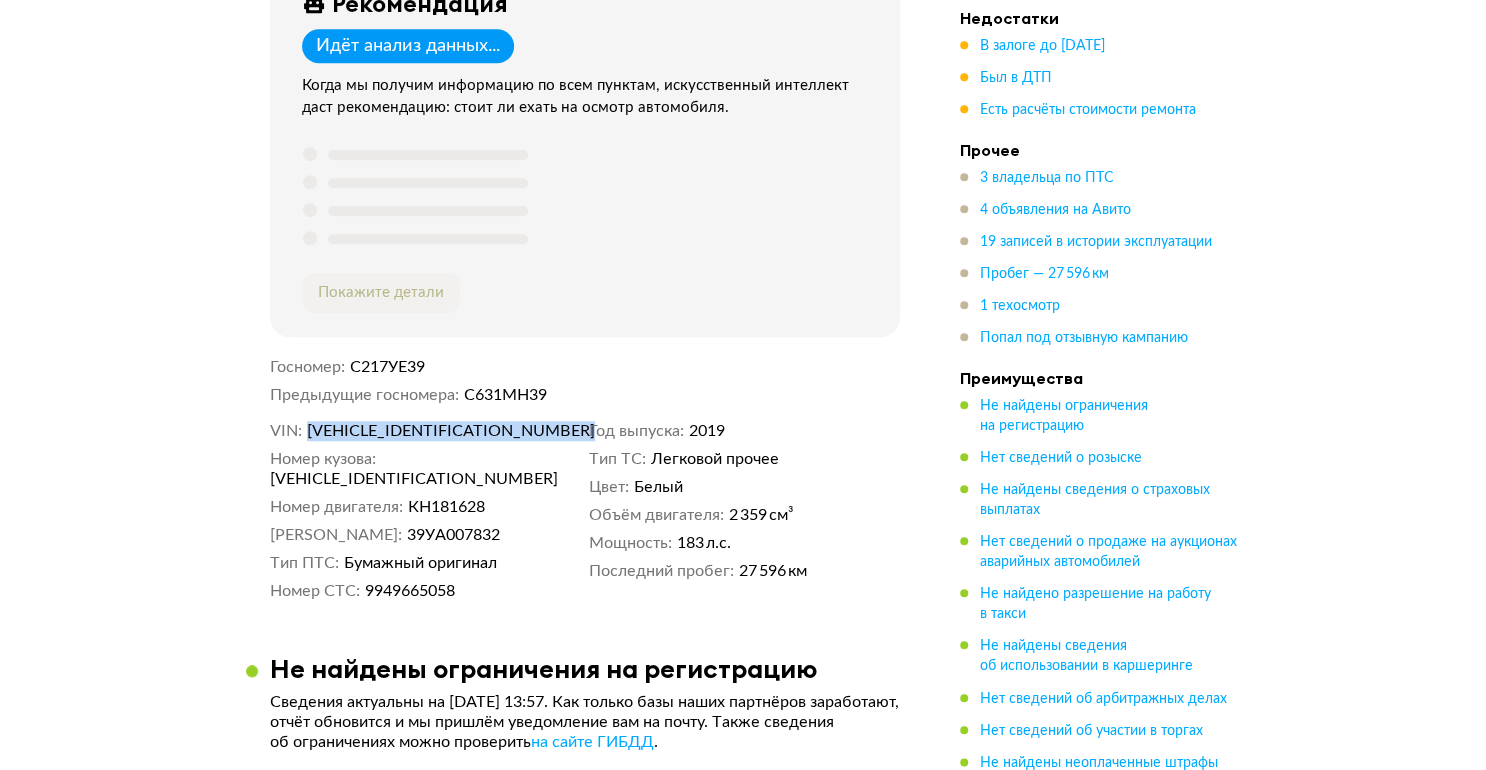 click on "[VEHICLE_IDENTIFICATION_NUMBER]" at bounding box center (422, 431) 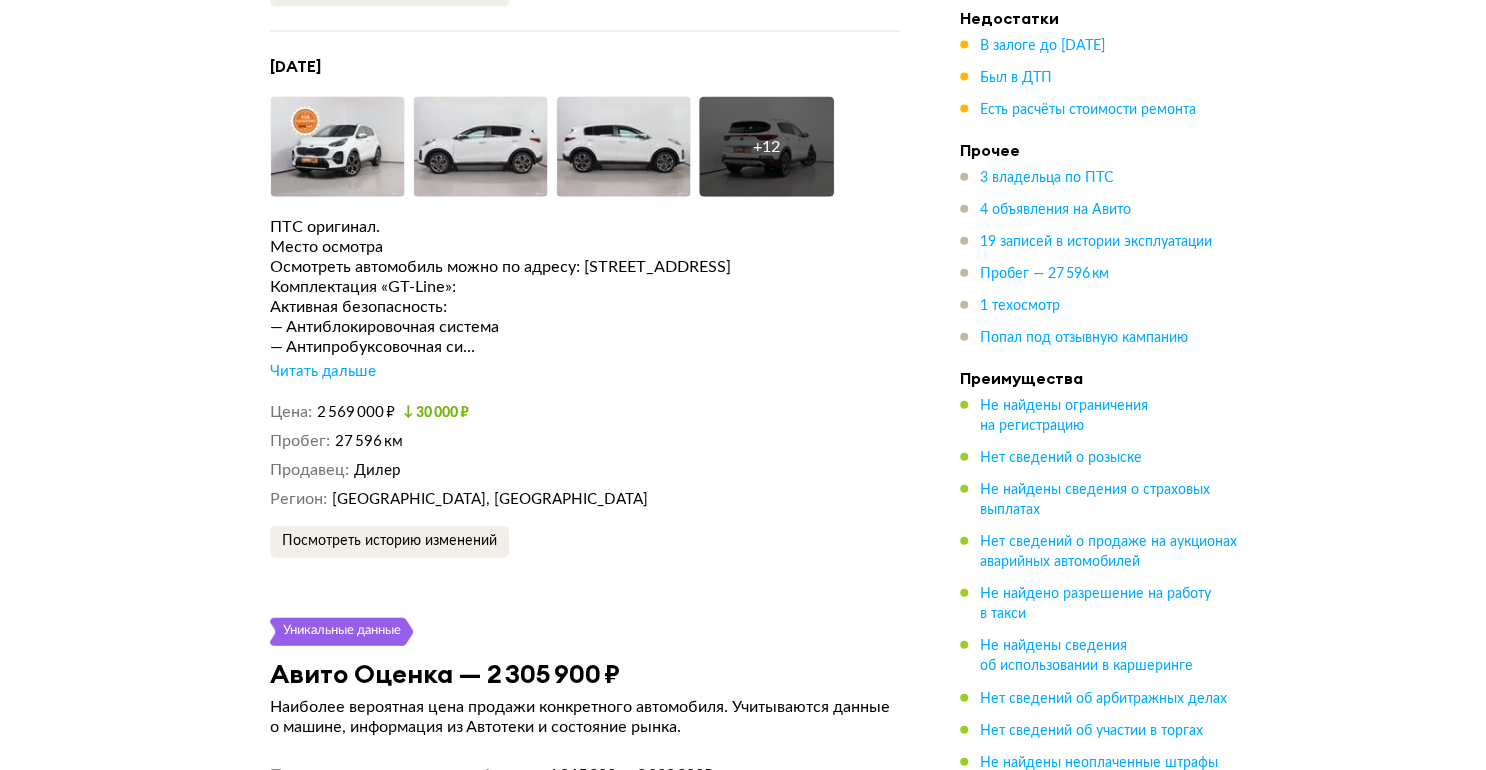scroll, scrollTop: 6080, scrollLeft: 0, axis: vertical 